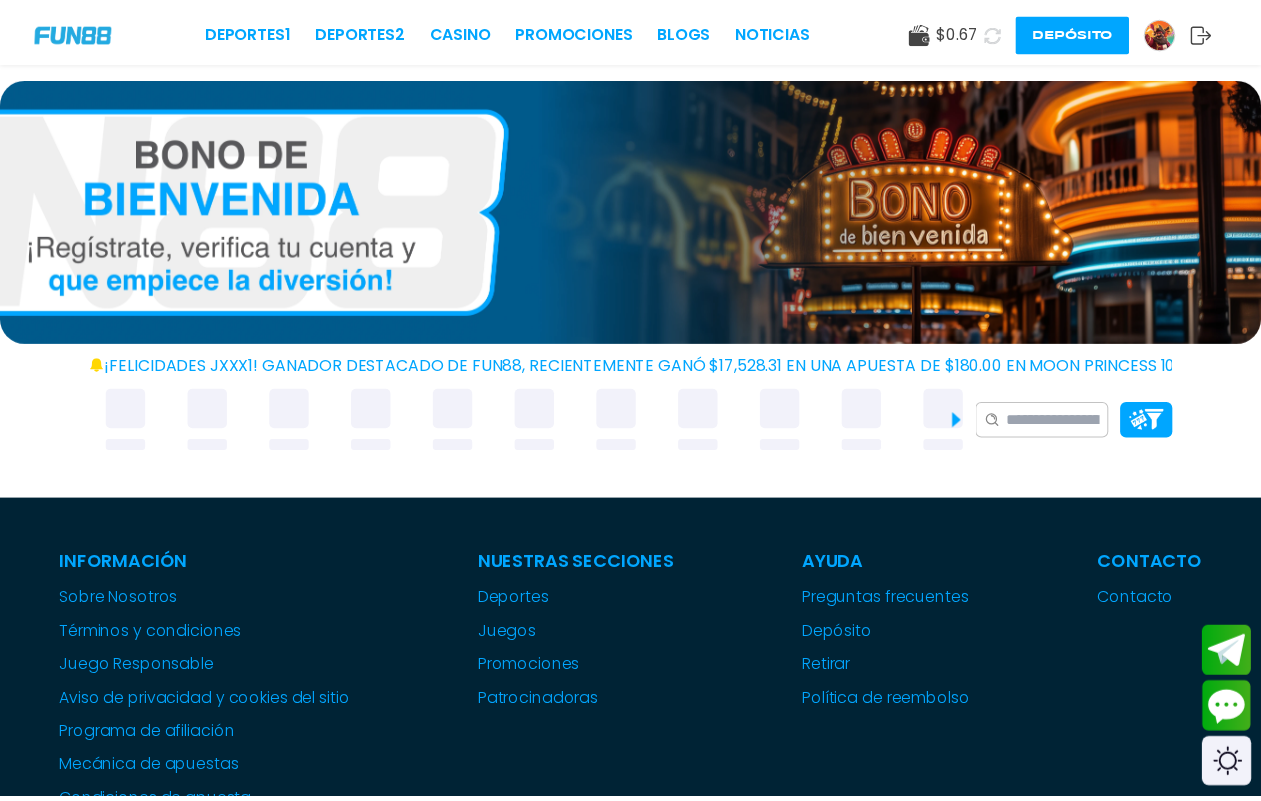 scroll, scrollTop: 0, scrollLeft: 0, axis: both 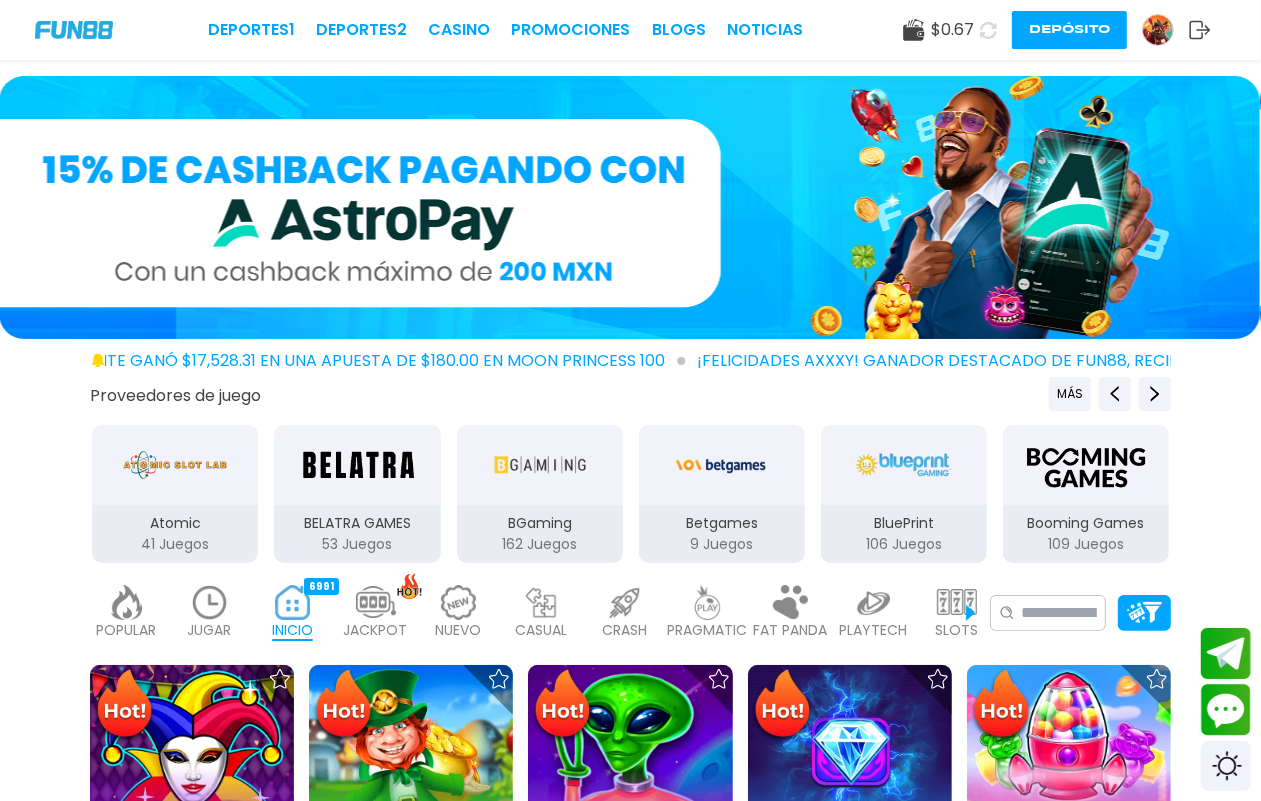 click on "Depósito" at bounding box center [1069, 30] 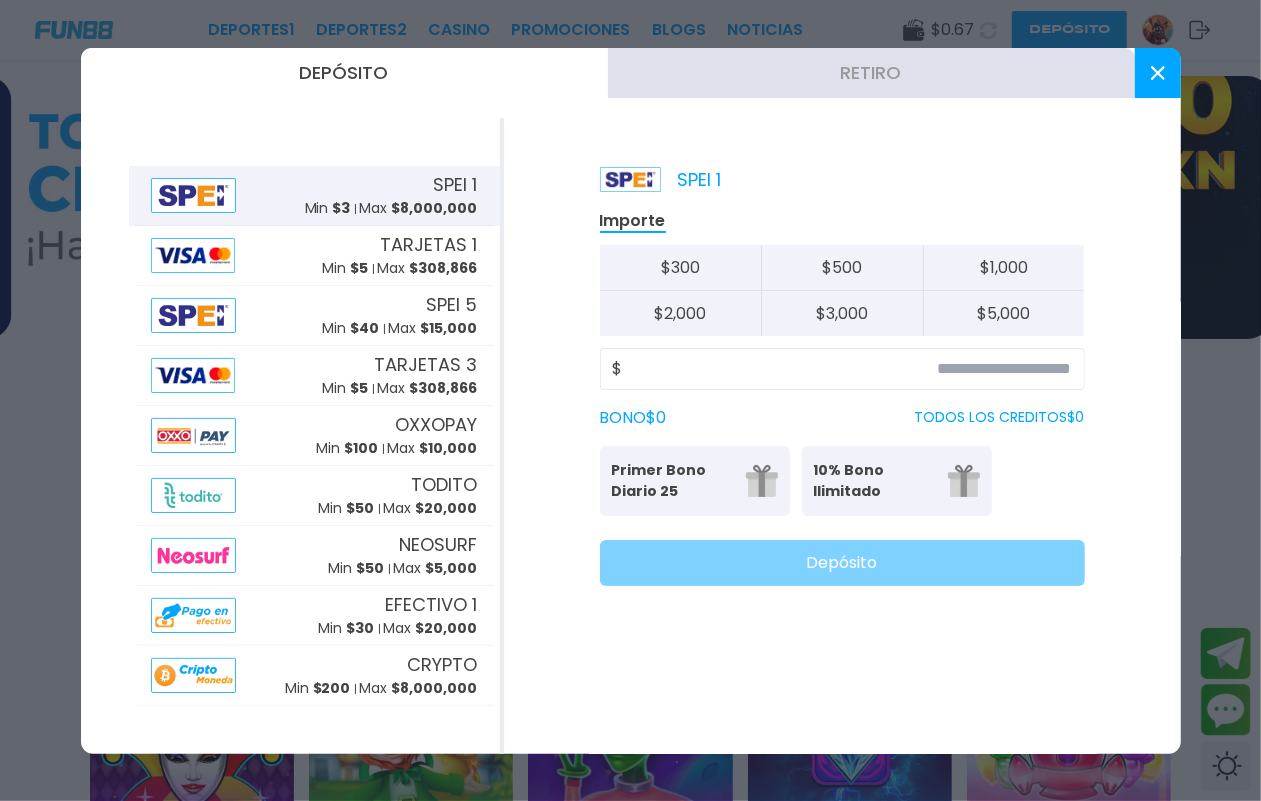 click on "TODOS LOS CREDITOS  $ 0" at bounding box center (1000, 417) 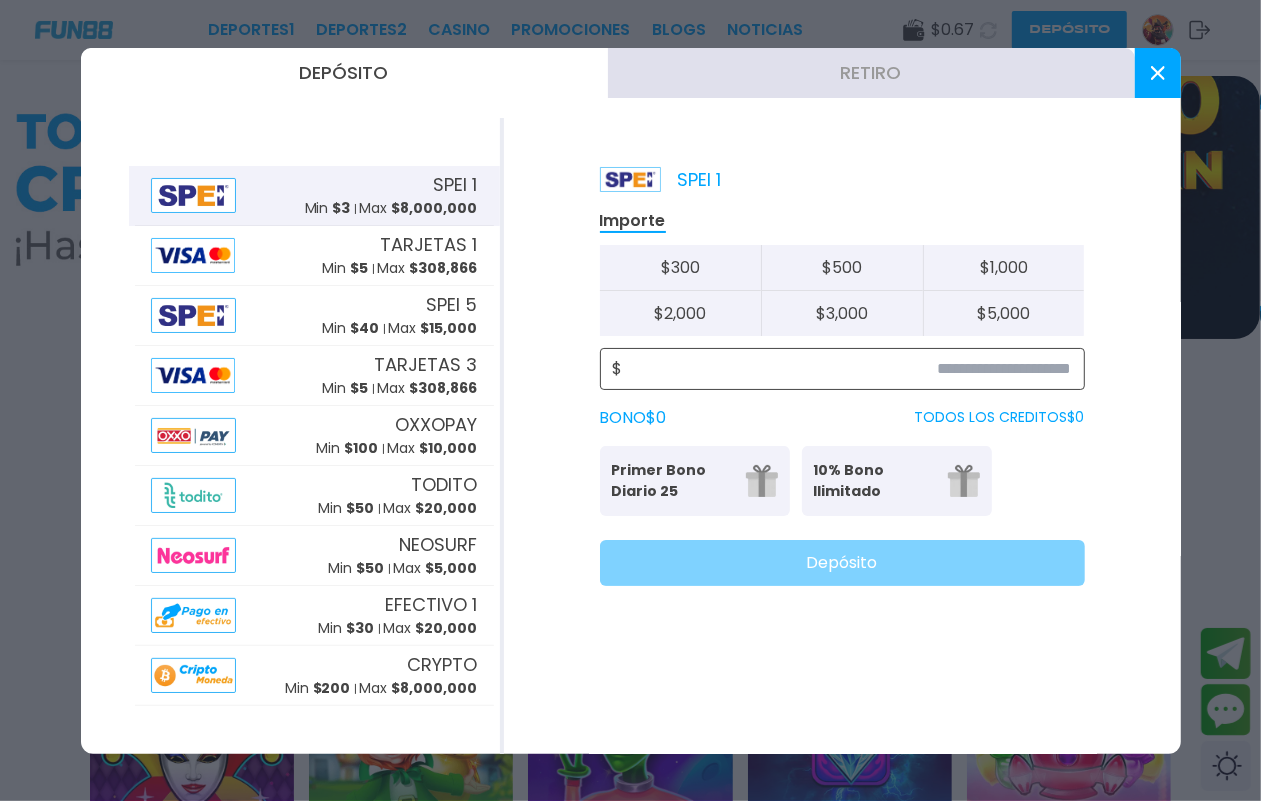 click at bounding box center [847, 369] 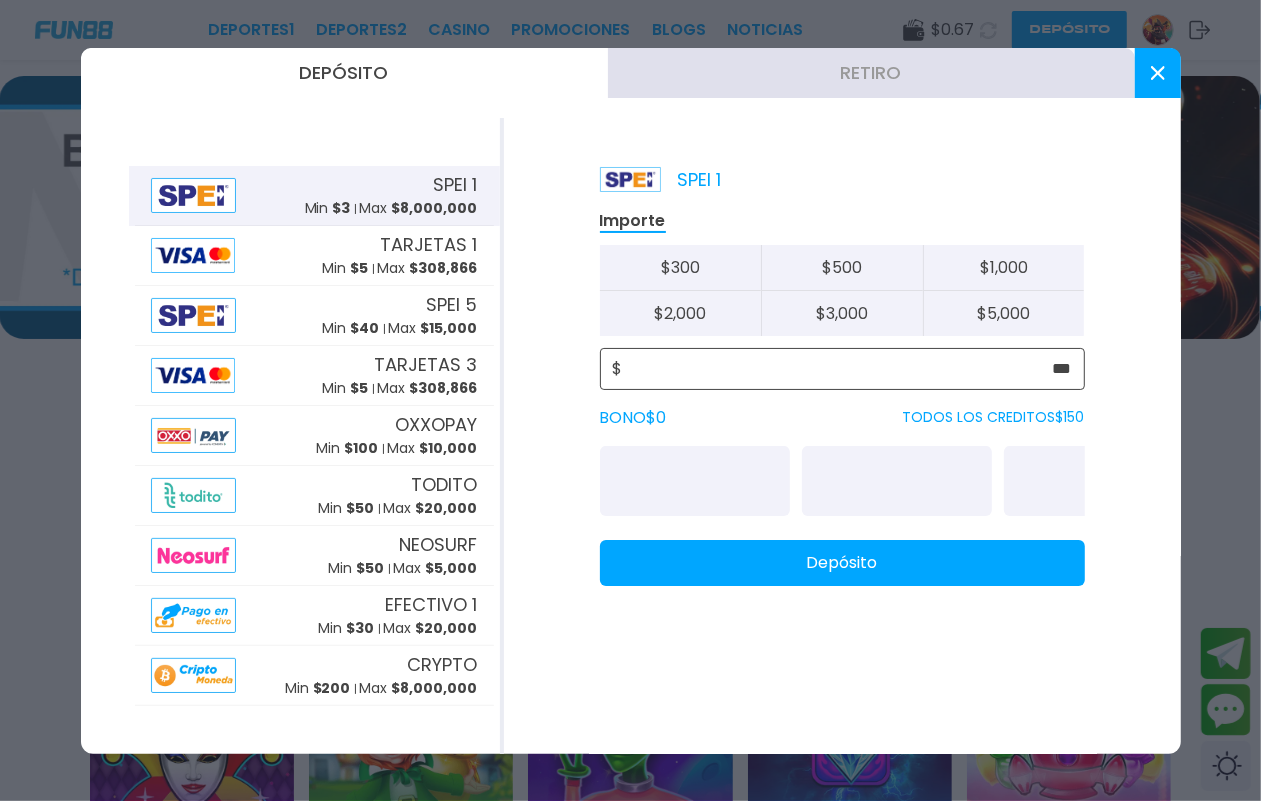 type on "***" 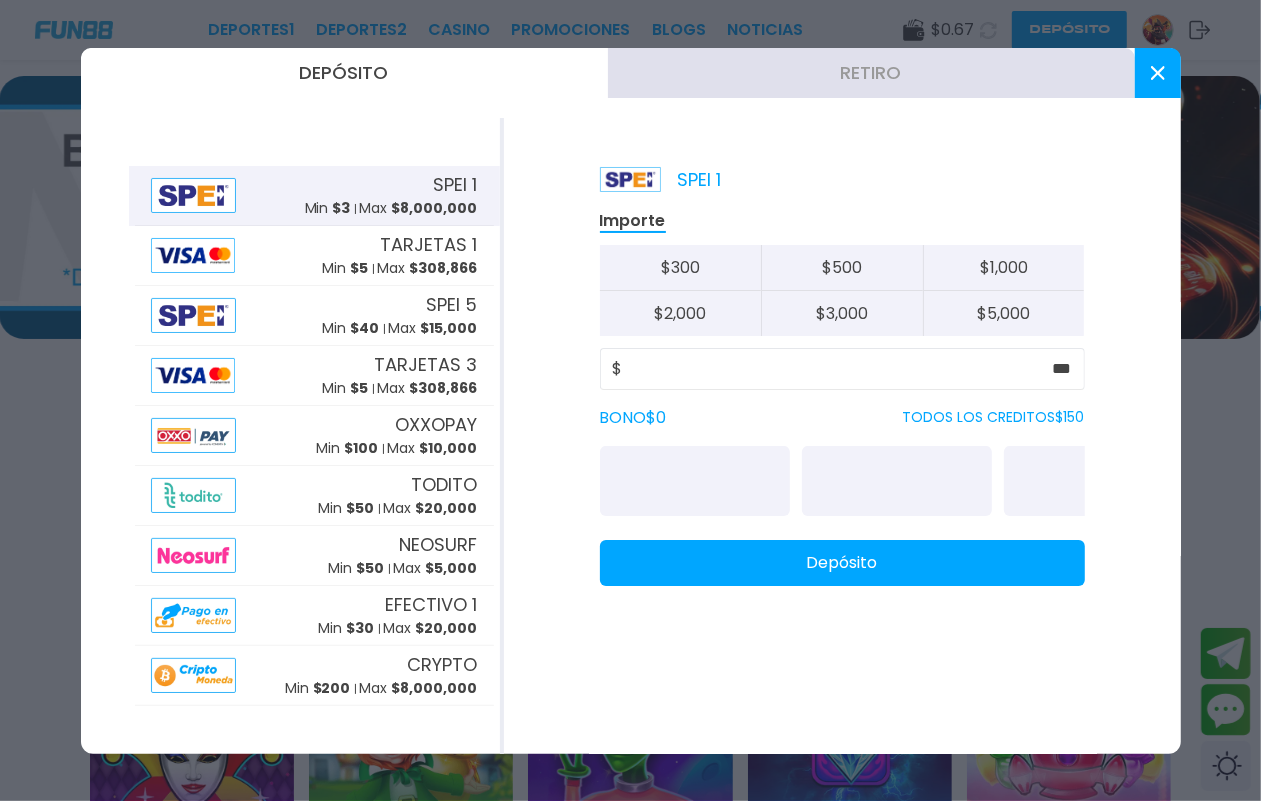 click on "SPEI 1 Min   $ 3 Max   $ 8,000,000" at bounding box center (391, 195) 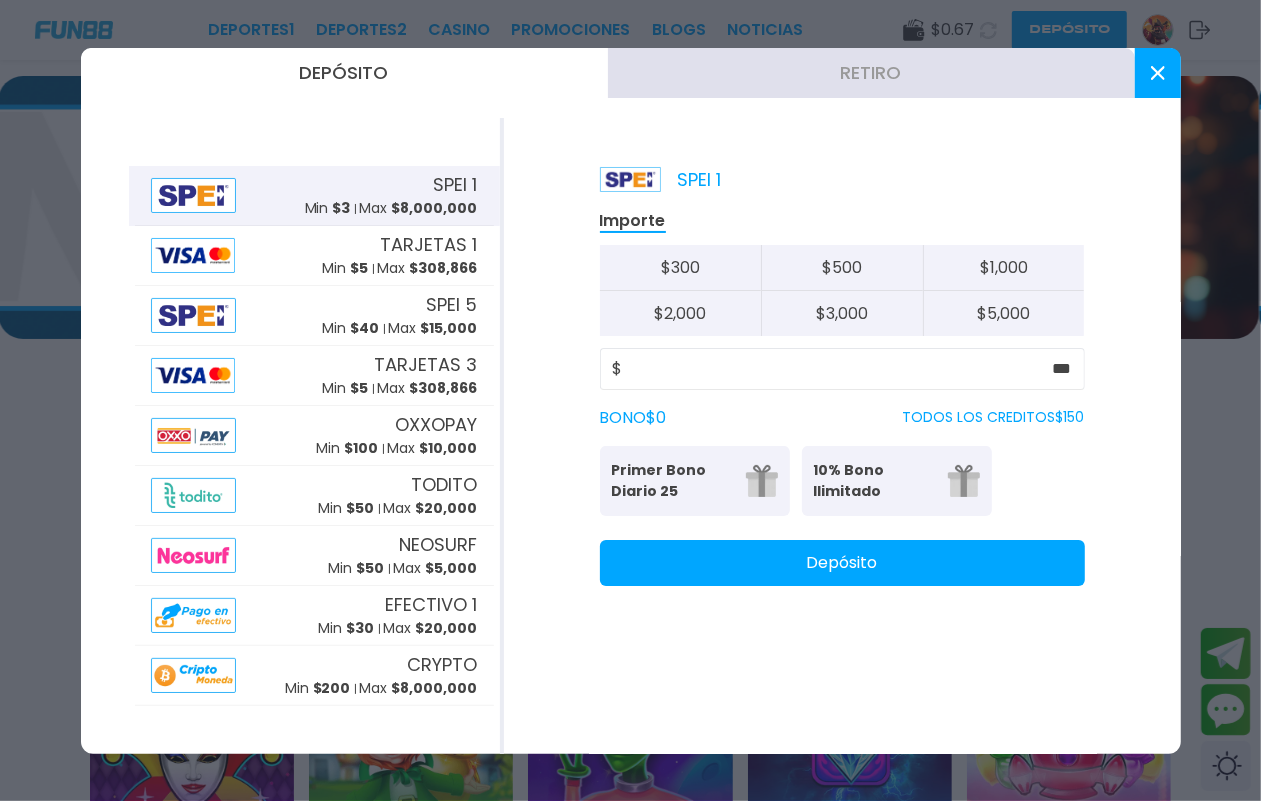 click on "Depósito" at bounding box center (842, 563) 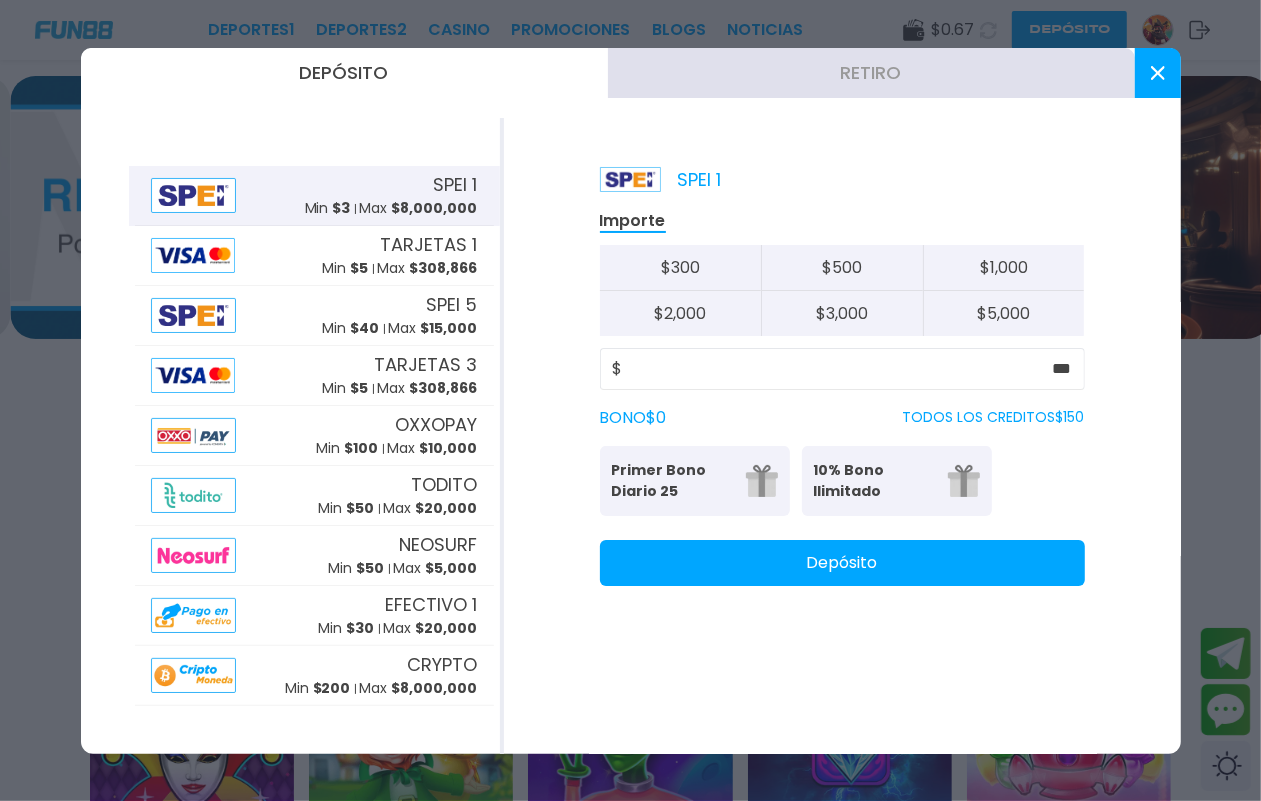 click on "SPEI 1 Min   $ 3 Max   $ 8,000,000" at bounding box center (391, 195) 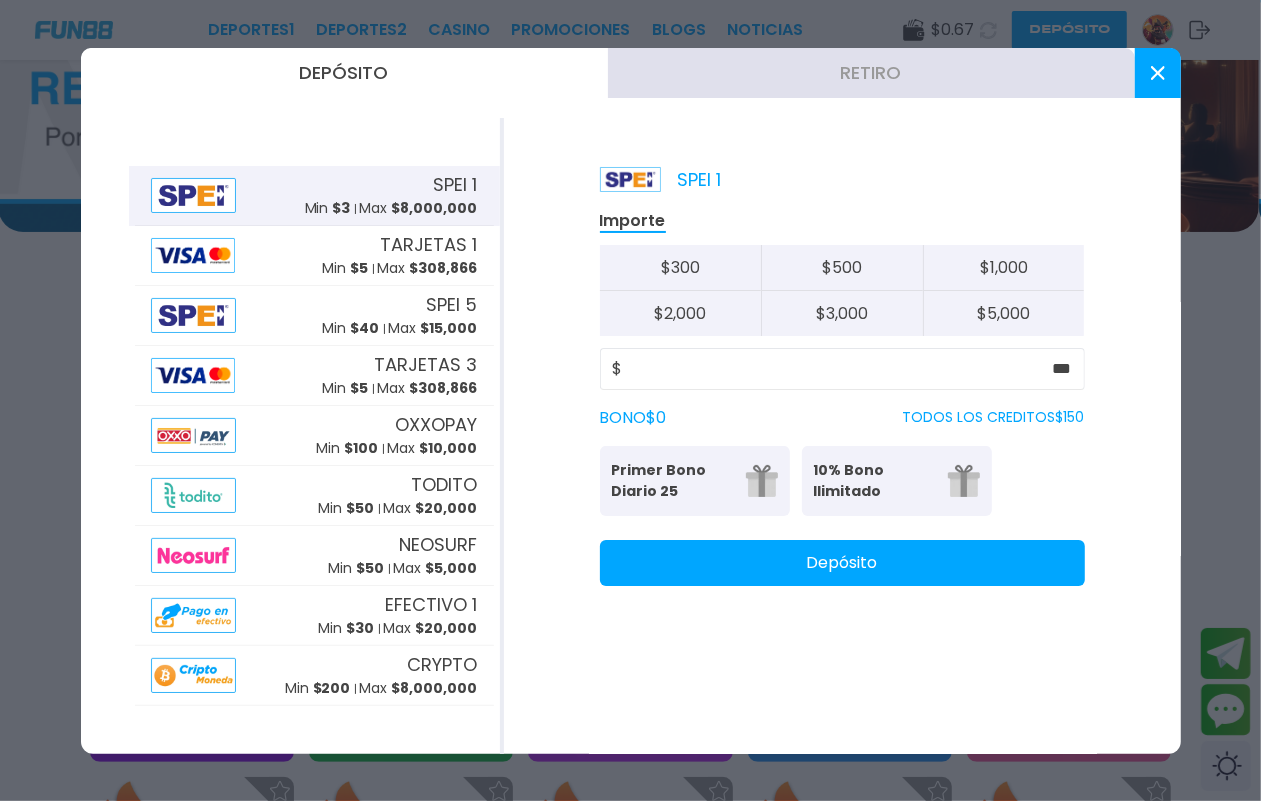 scroll, scrollTop: 750, scrollLeft: 0, axis: vertical 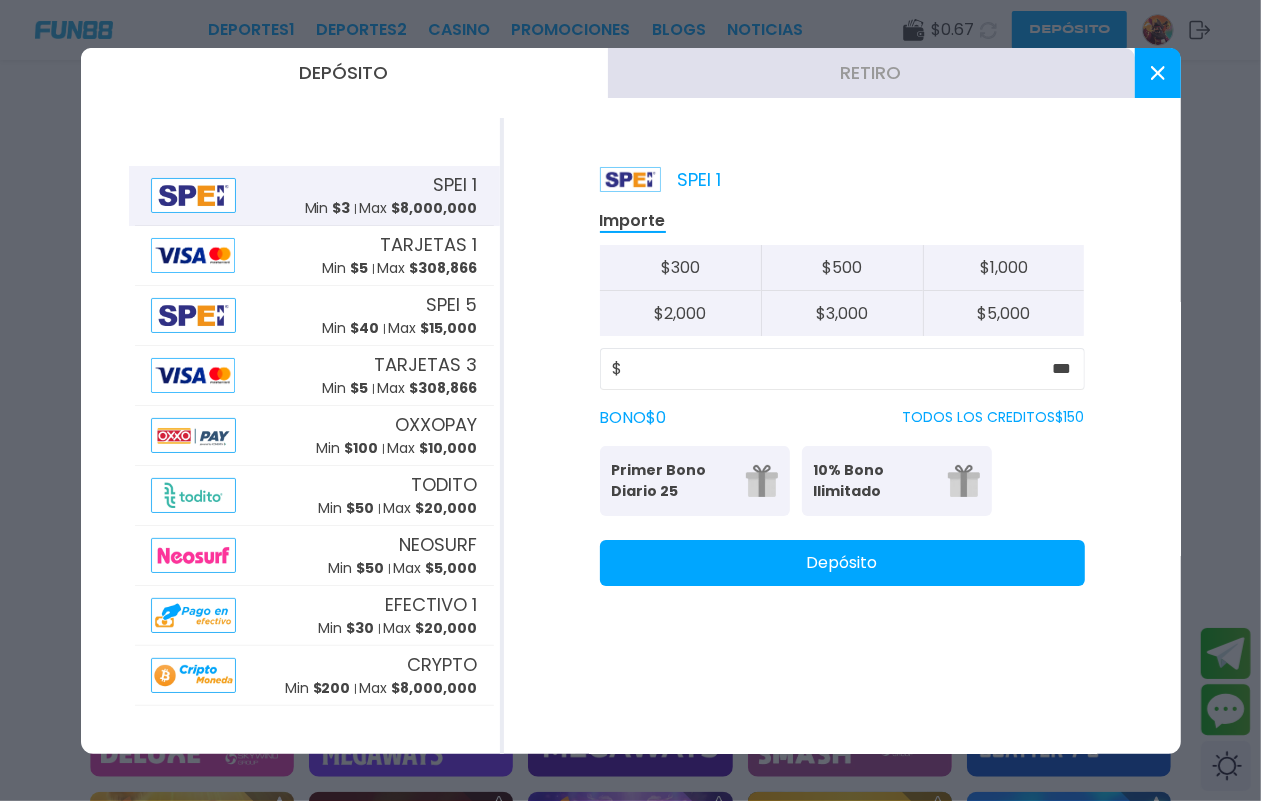 click 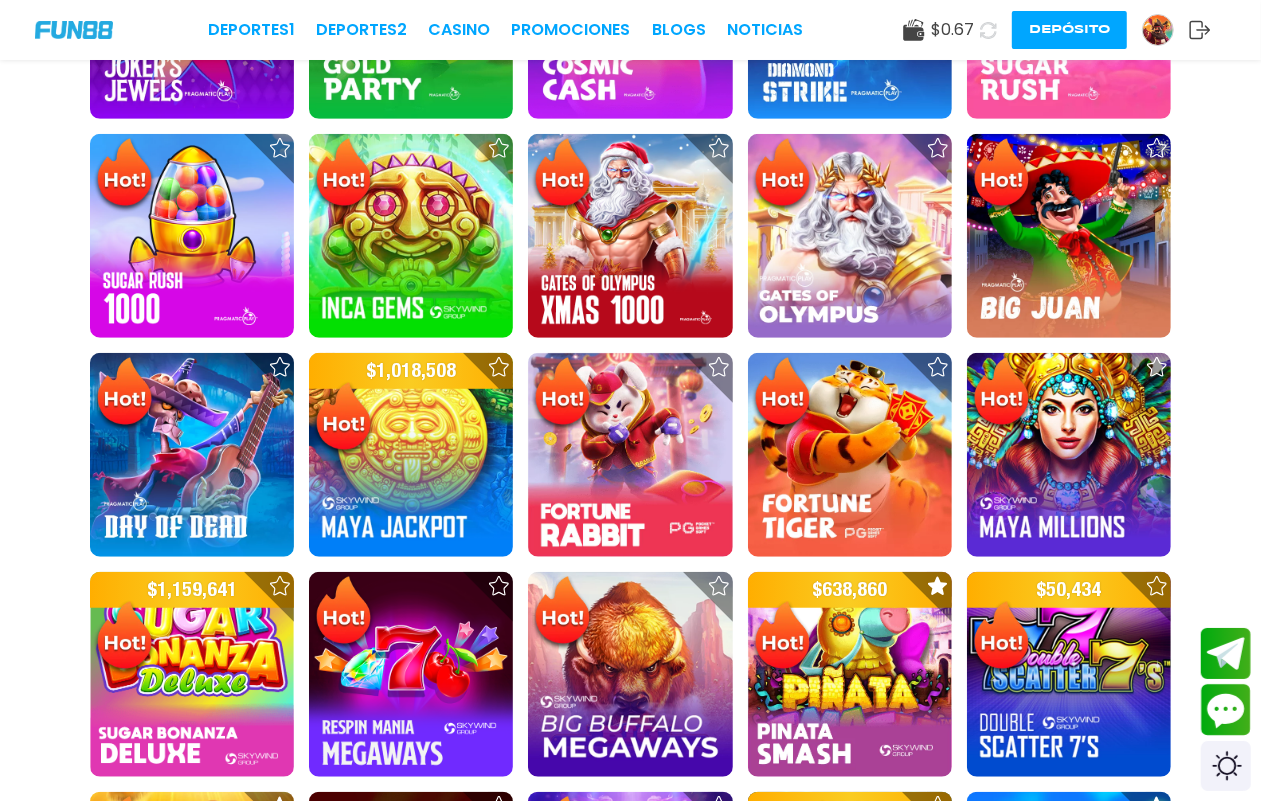 click 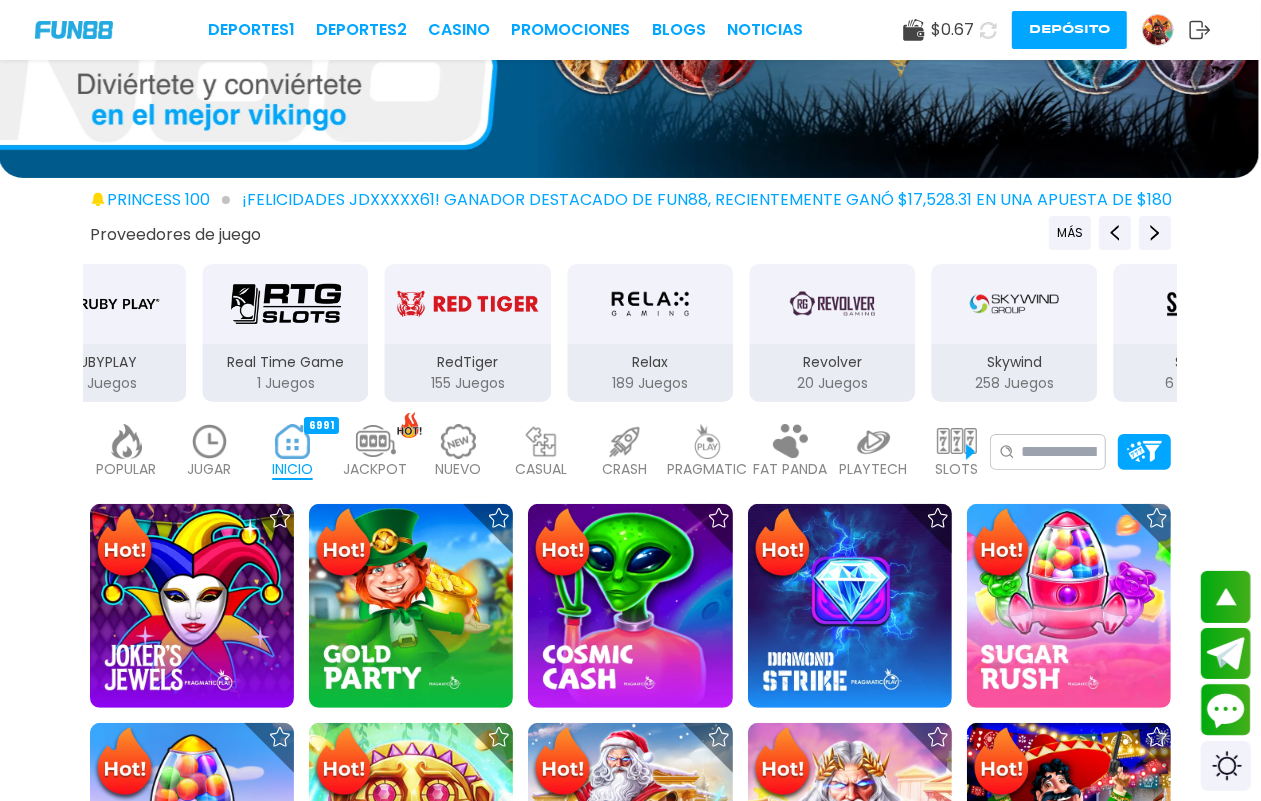 scroll, scrollTop: 125, scrollLeft: 0, axis: vertical 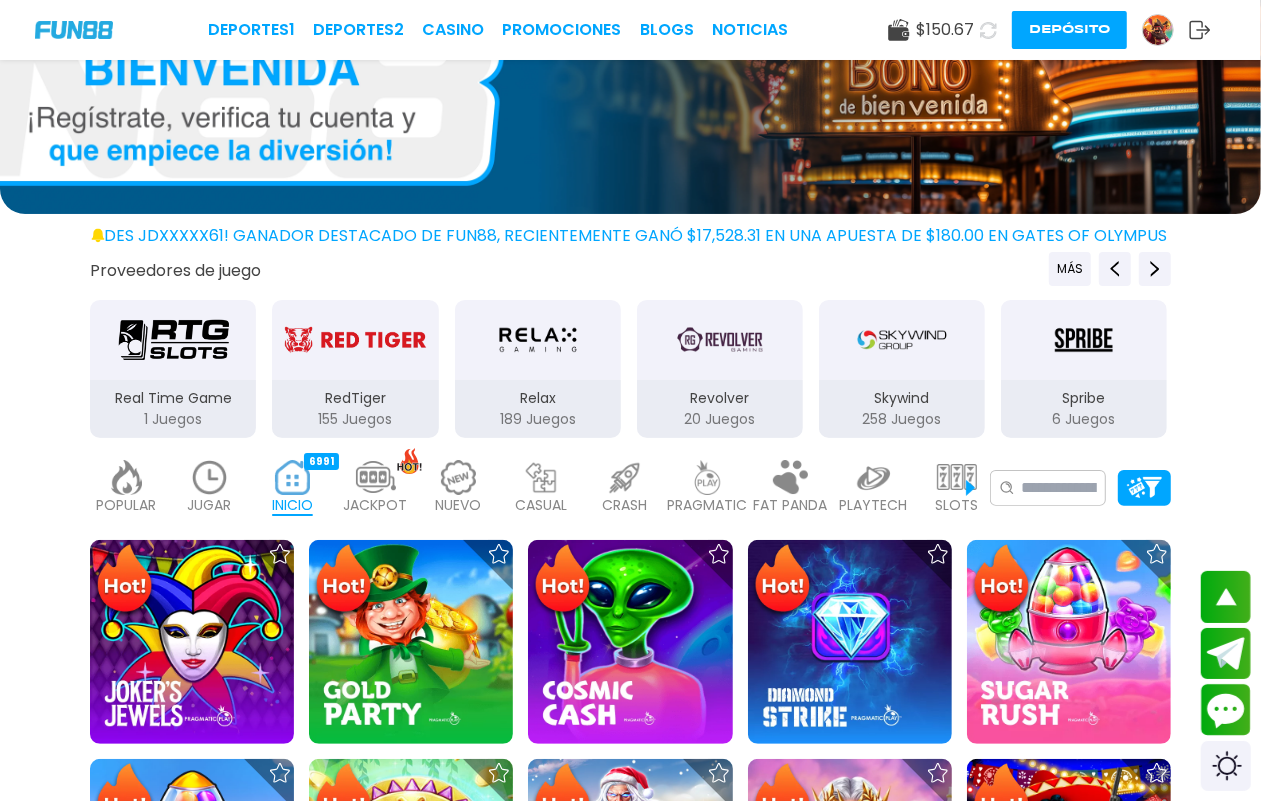 click at bounding box center (210, 477) 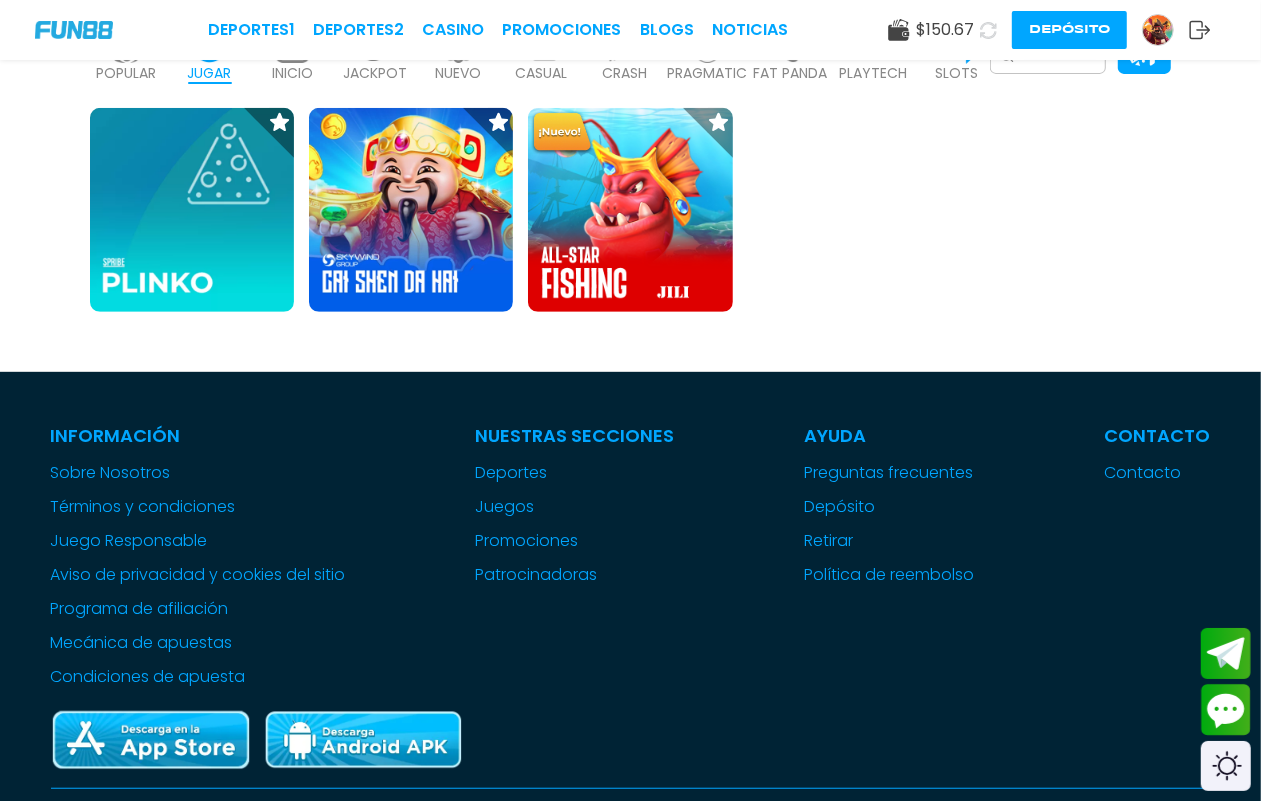 scroll, scrollTop: 625, scrollLeft: 0, axis: vertical 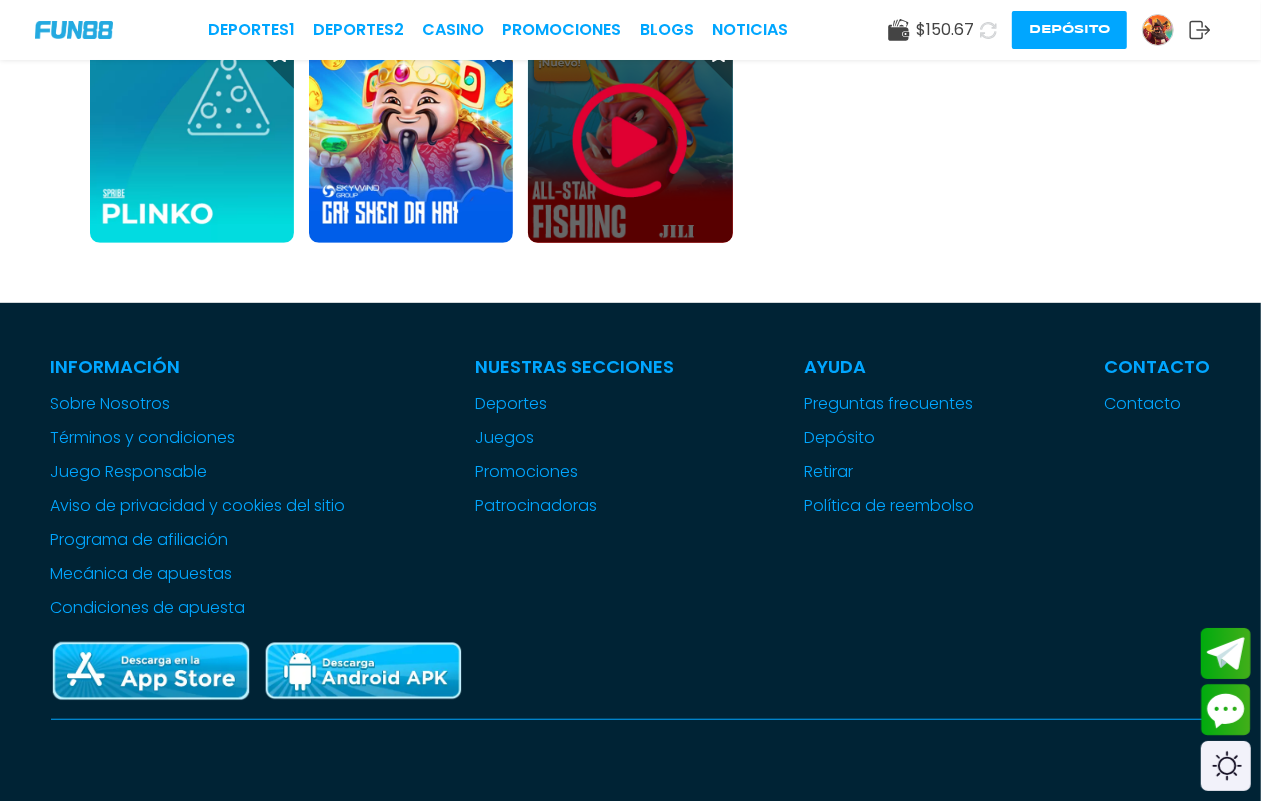 click at bounding box center (630, 141) 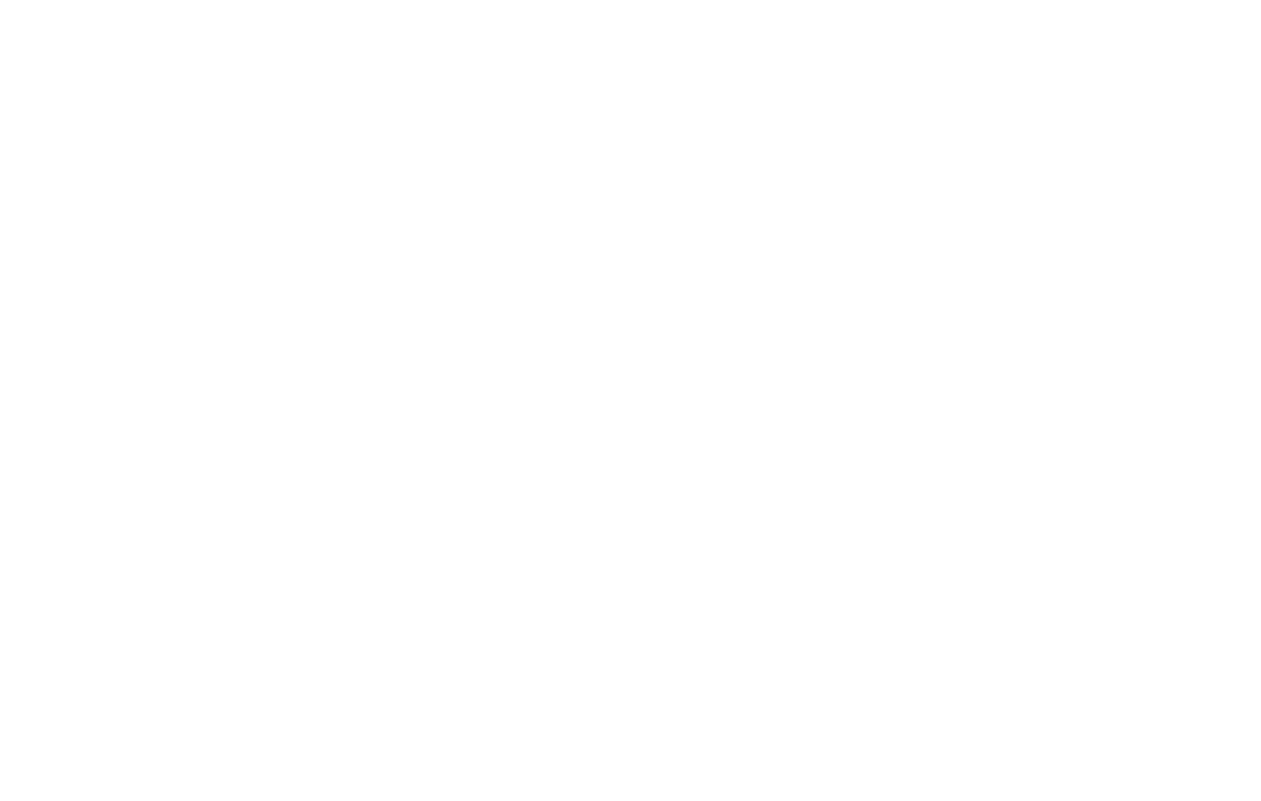 scroll, scrollTop: 0, scrollLeft: 0, axis: both 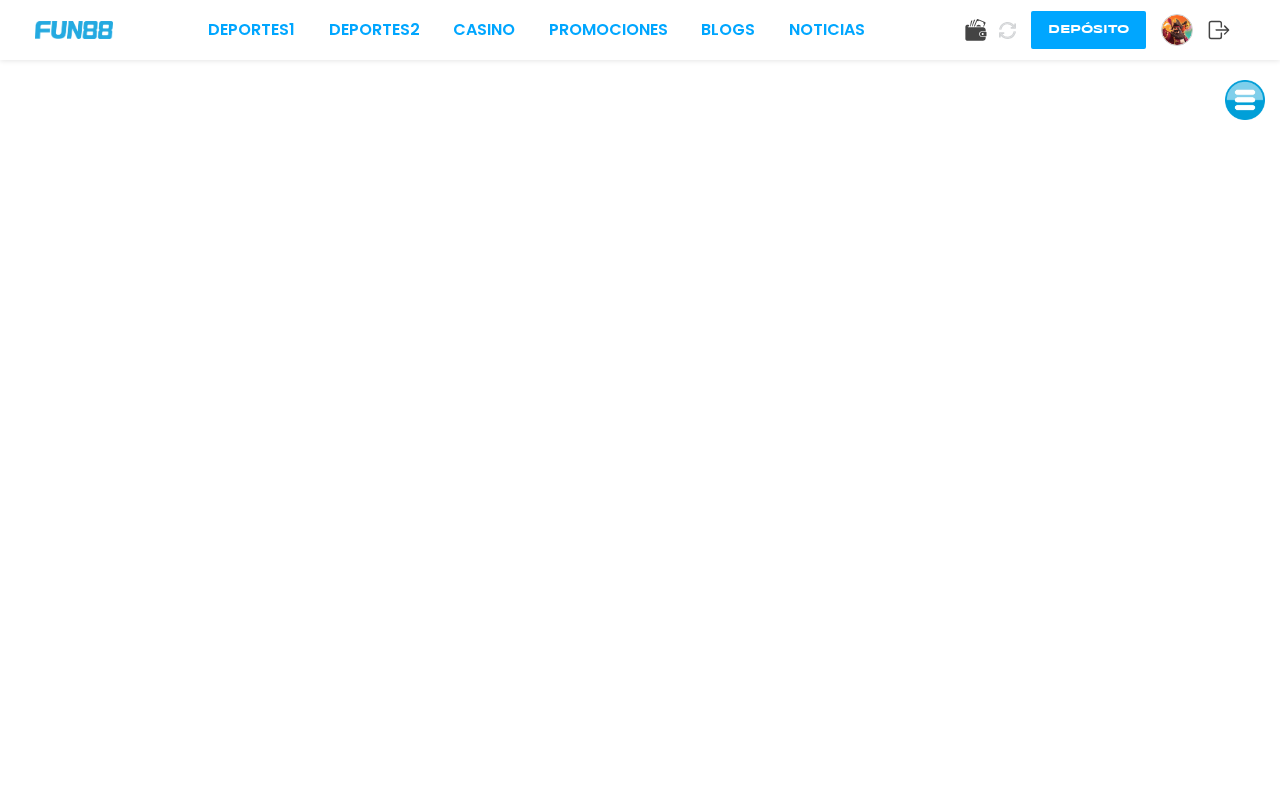 click at bounding box center [1177, 30] 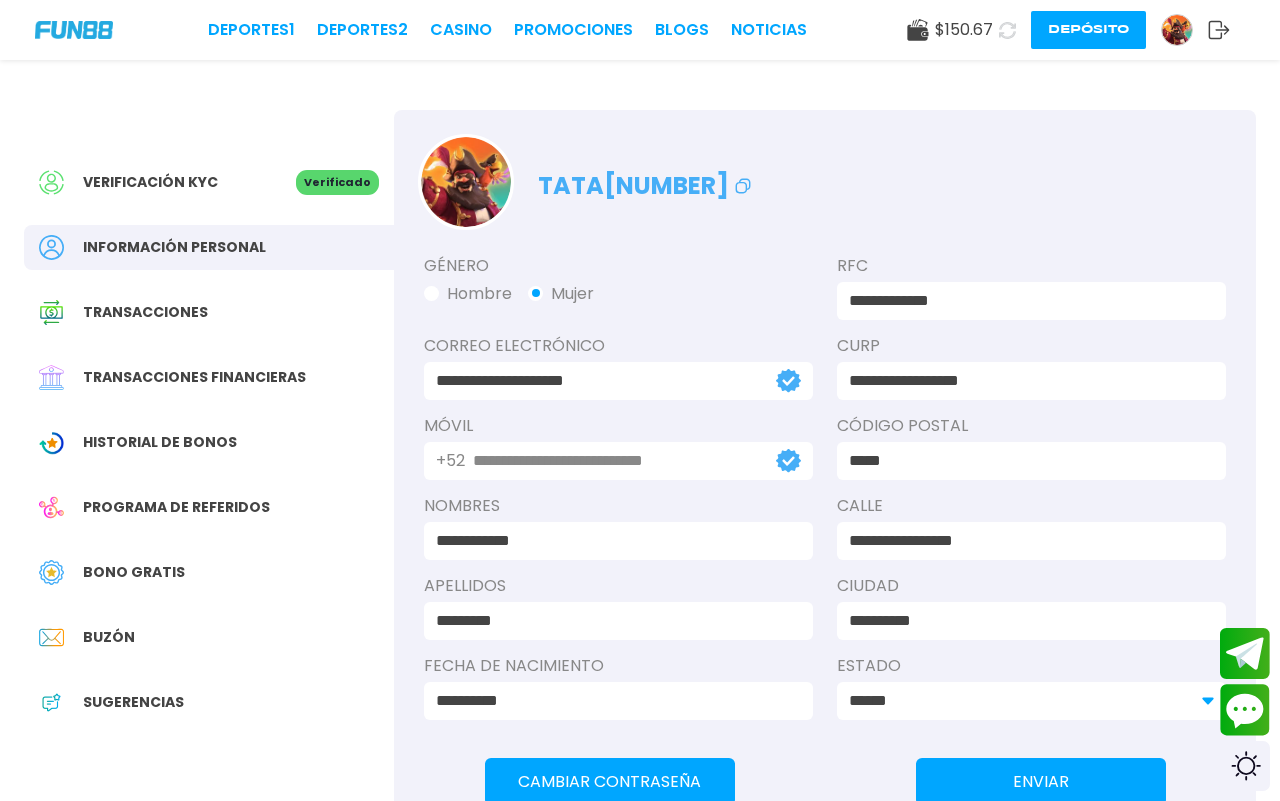 click 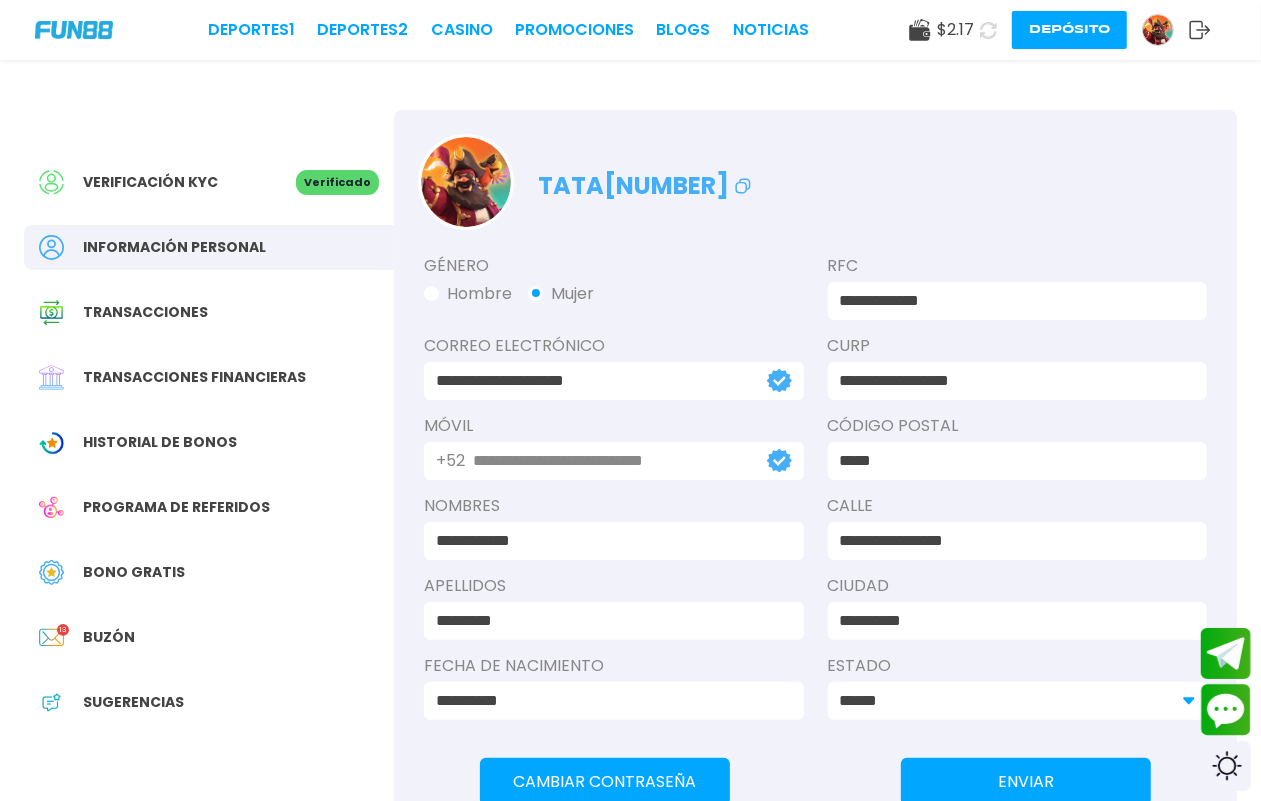 click on "Bono Gratis" at bounding box center [134, 572] 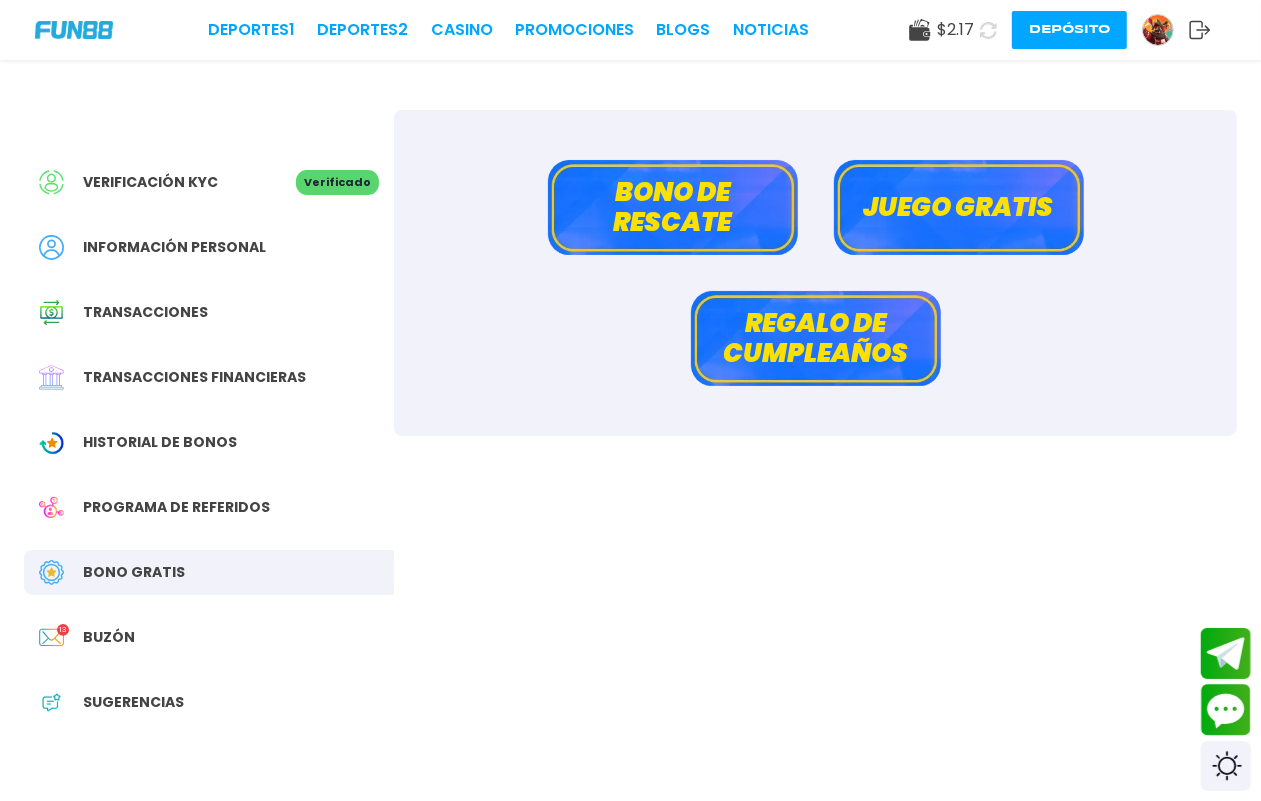 click on "Bono de rescate" at bounding box center (673, 207) 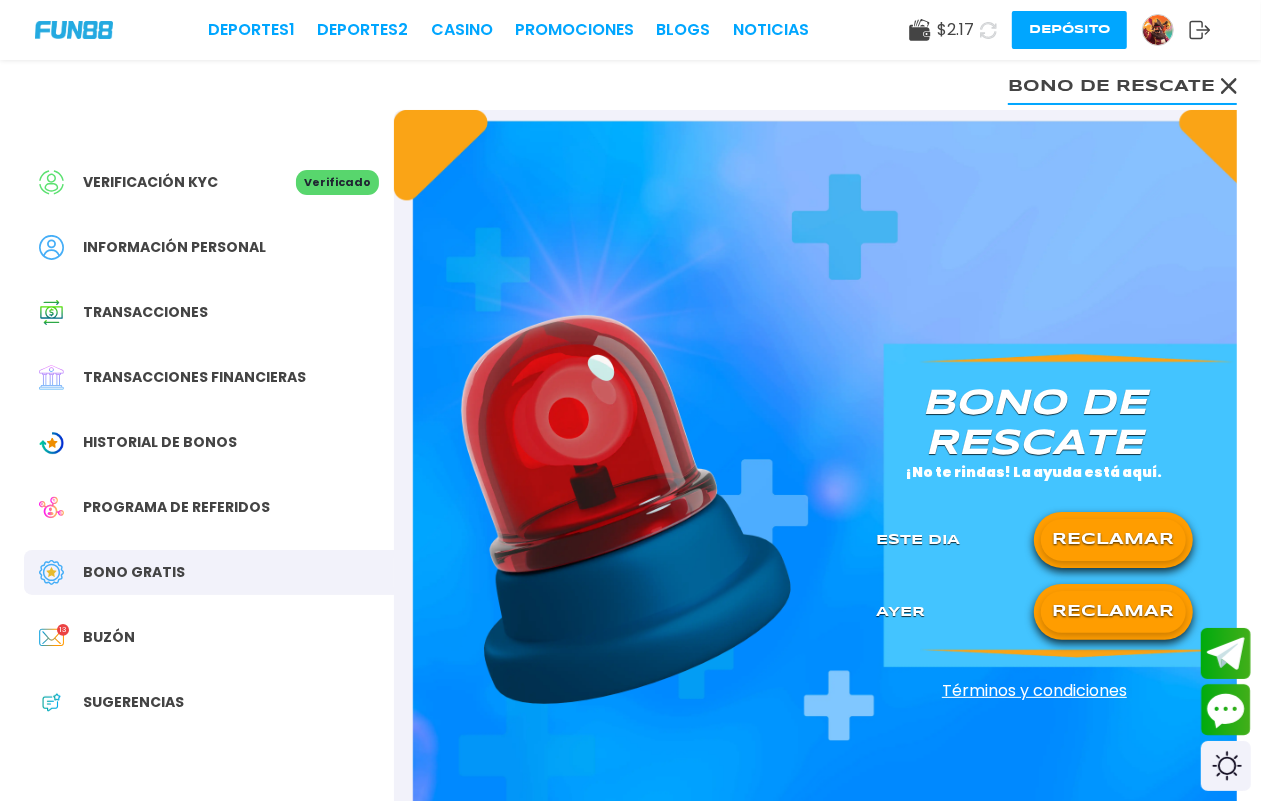 click on "RECLAMAR" at bounding box center (1113, 540) 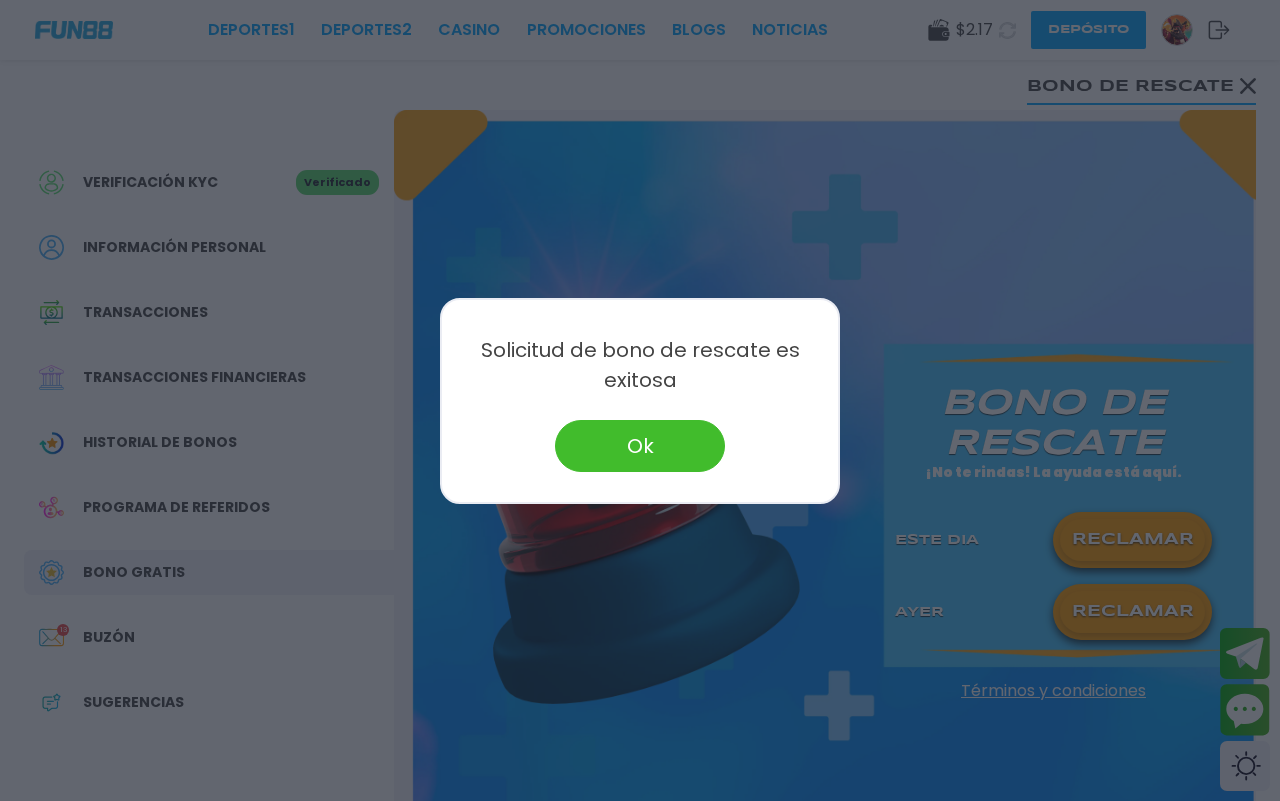click on "Ok" at bounding box center [640, 446] 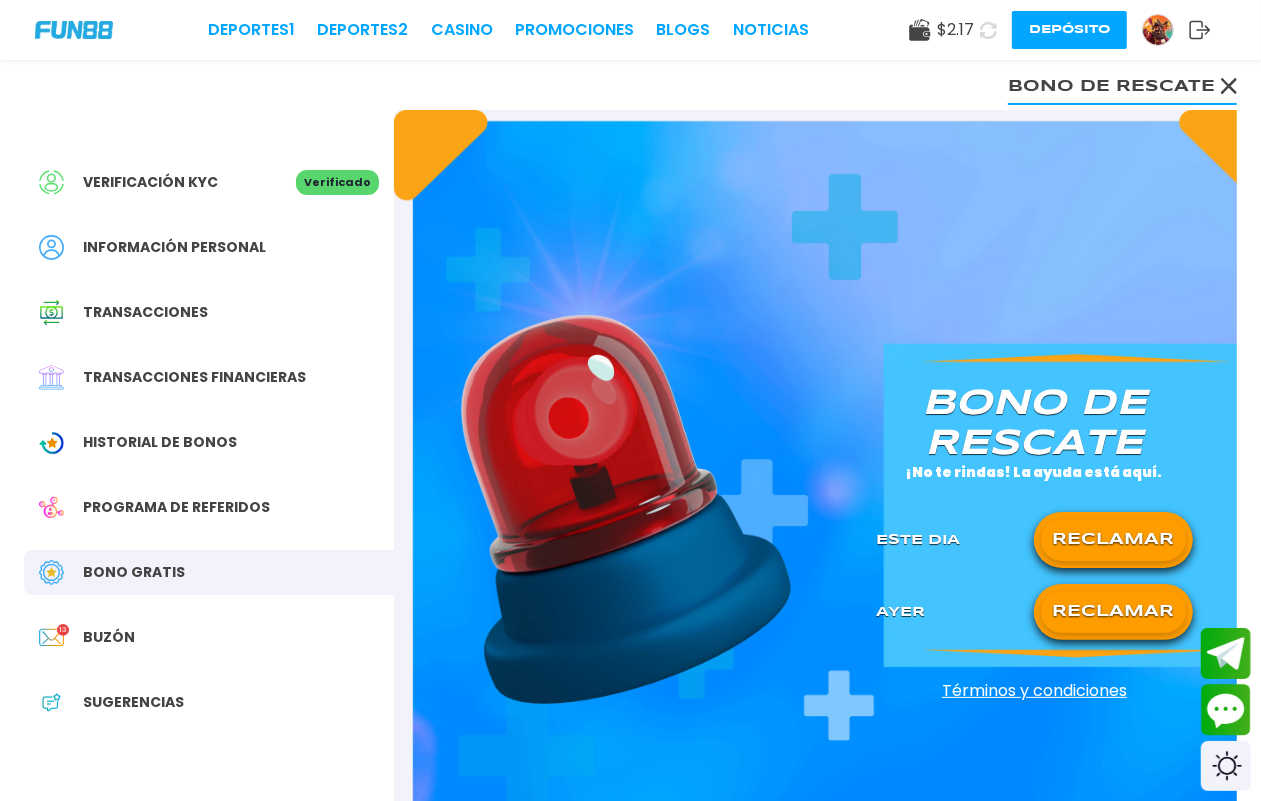 click 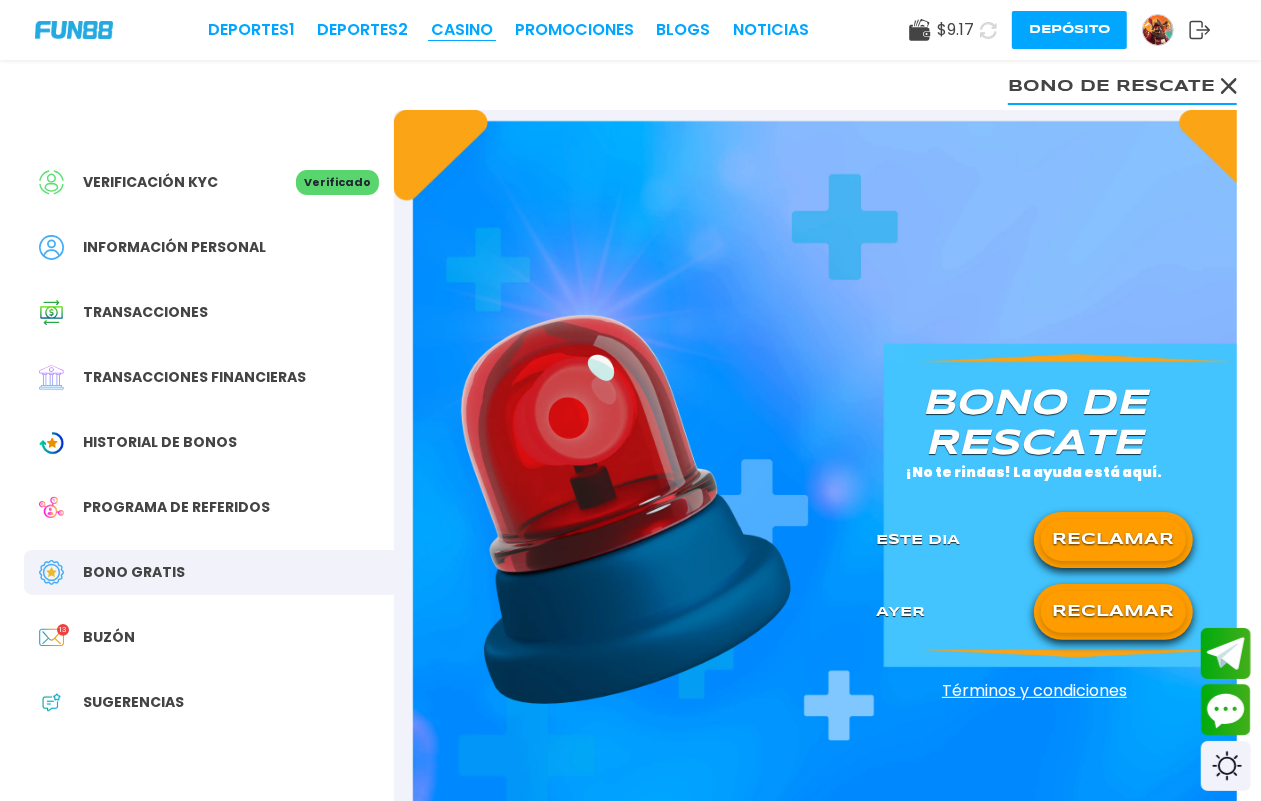 click on "CASINO" at bounding box center [462, 30] 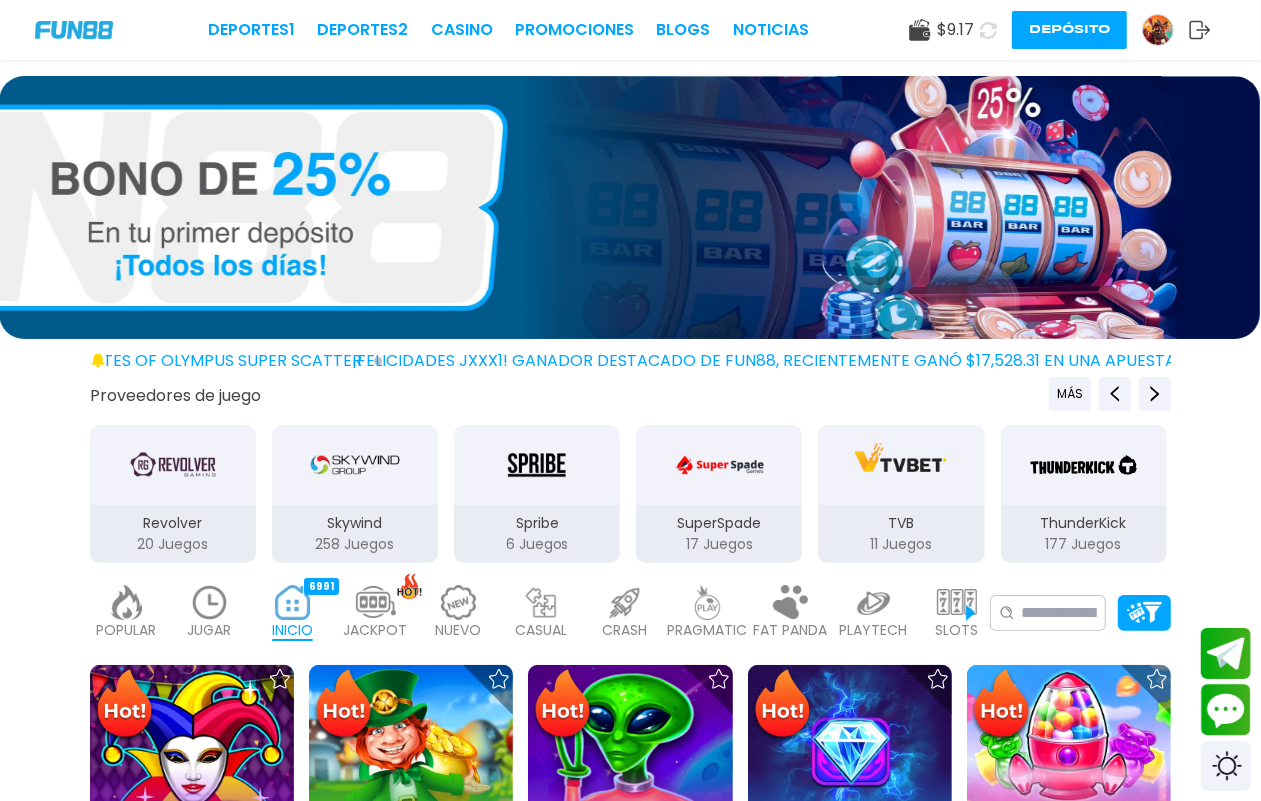 click at bounding box center (210, 602) 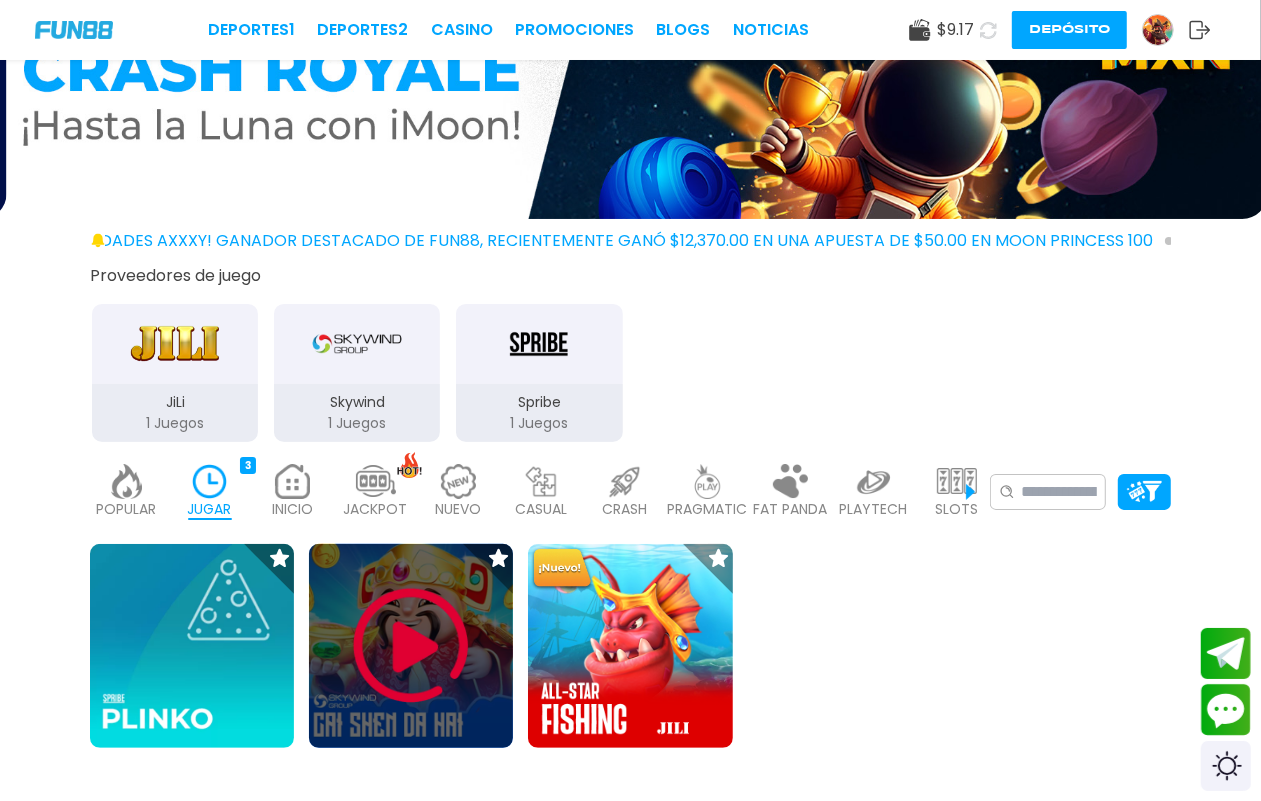 scroll, scrollTop: 250, scrollLeft: 0, axis: vertical 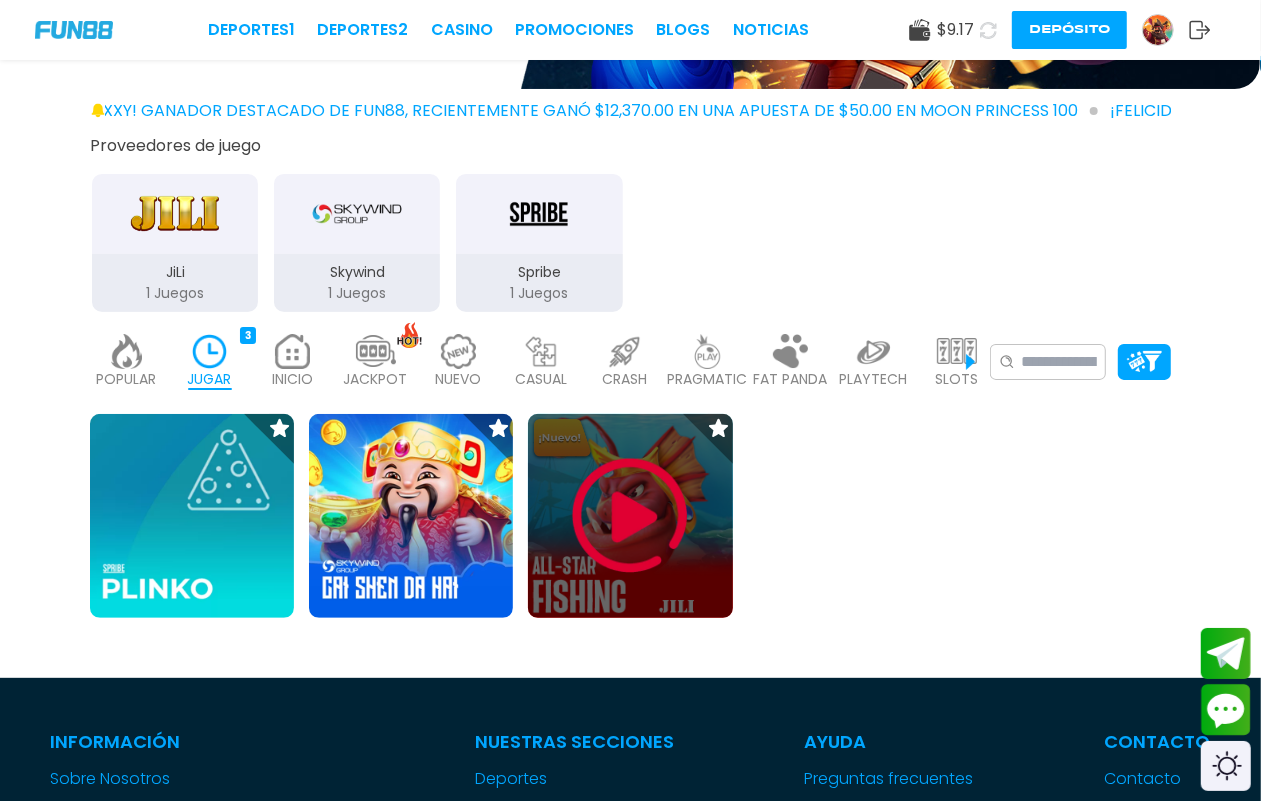 click at bounding box center [630, 516] 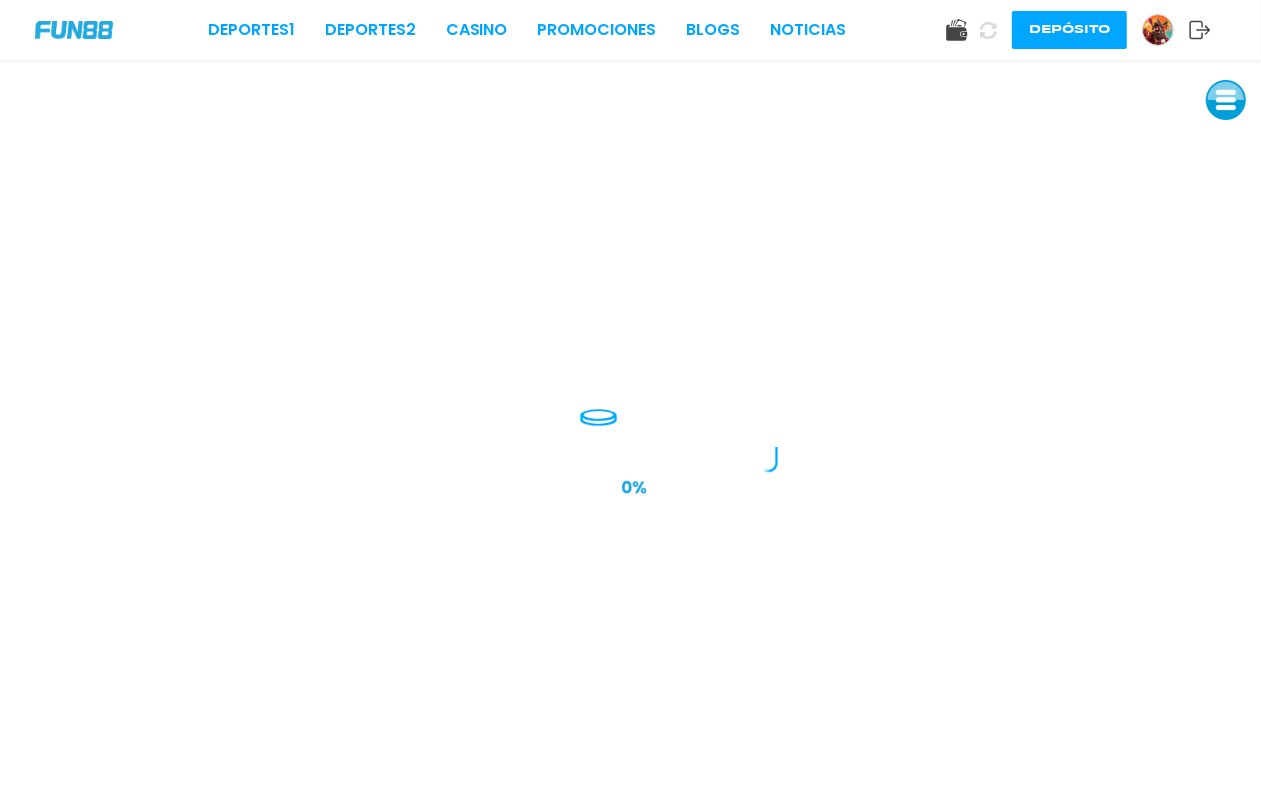 scroll, scrollTop: 0, scrollLeft: 0, axis: both 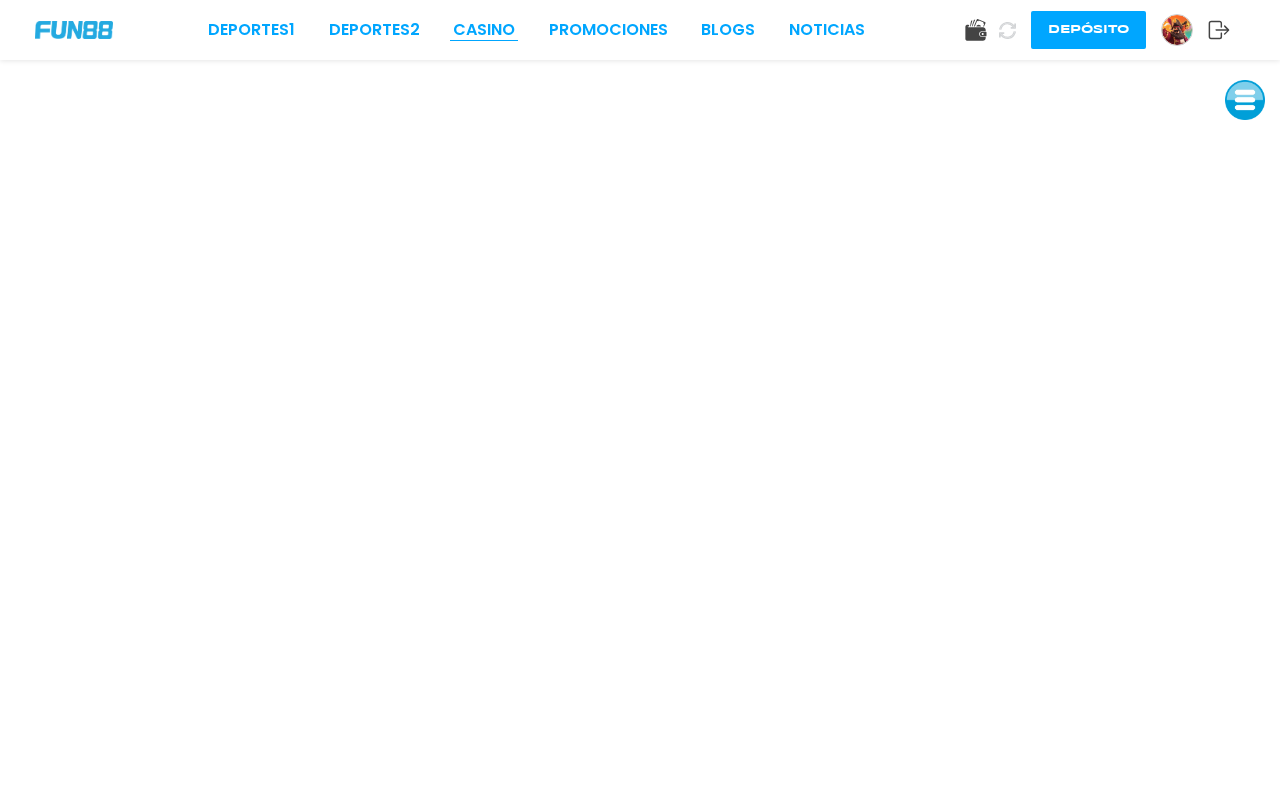 click on "CASINO" at bounding box center (484, 30) 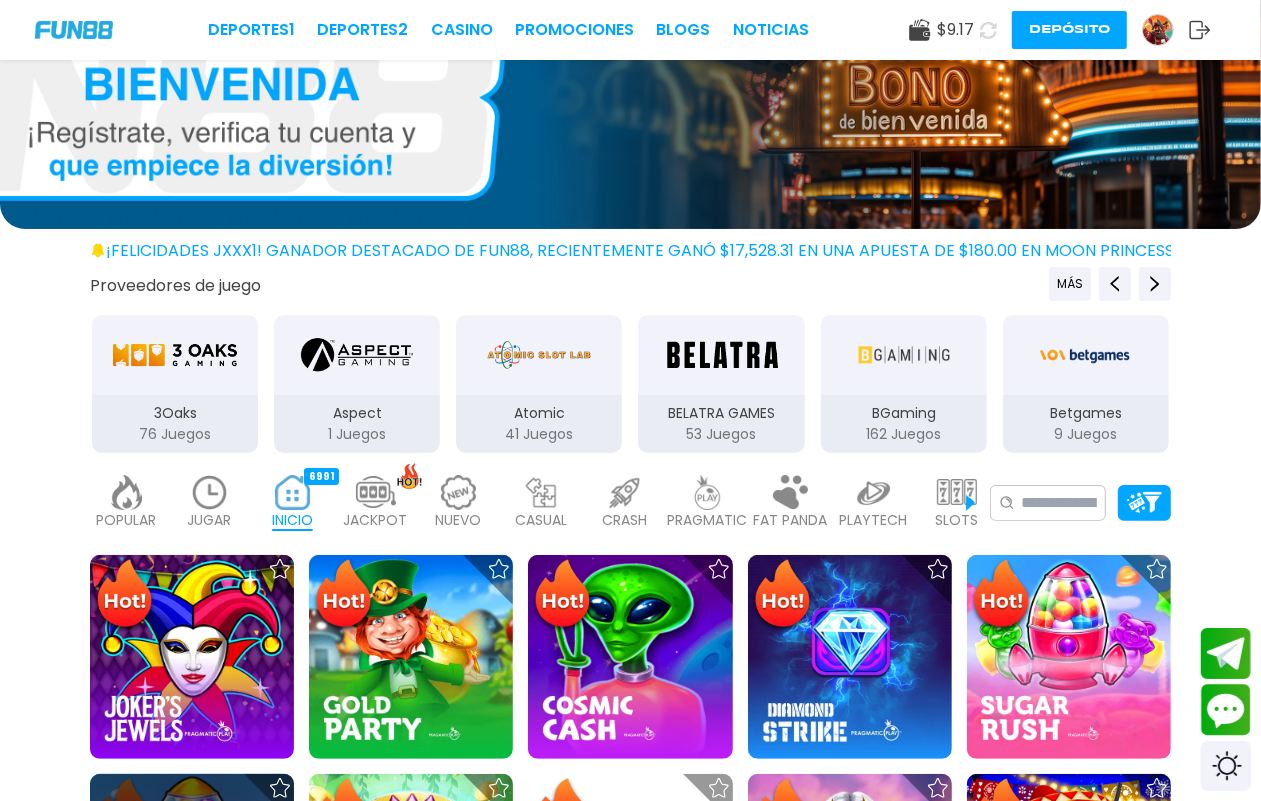 scroll, scrollTop: 375, scrollLeft: 0, axis: vertical 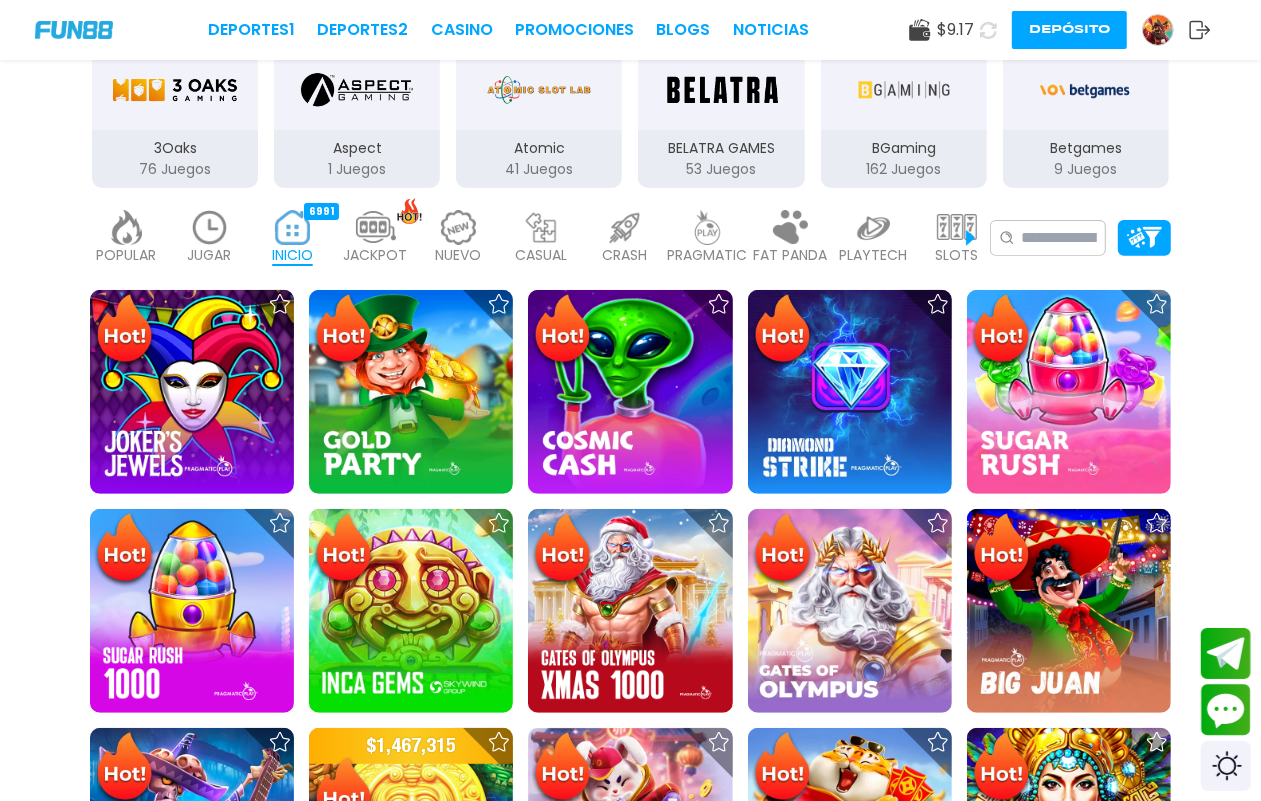 click at bounding box center (210, 227) 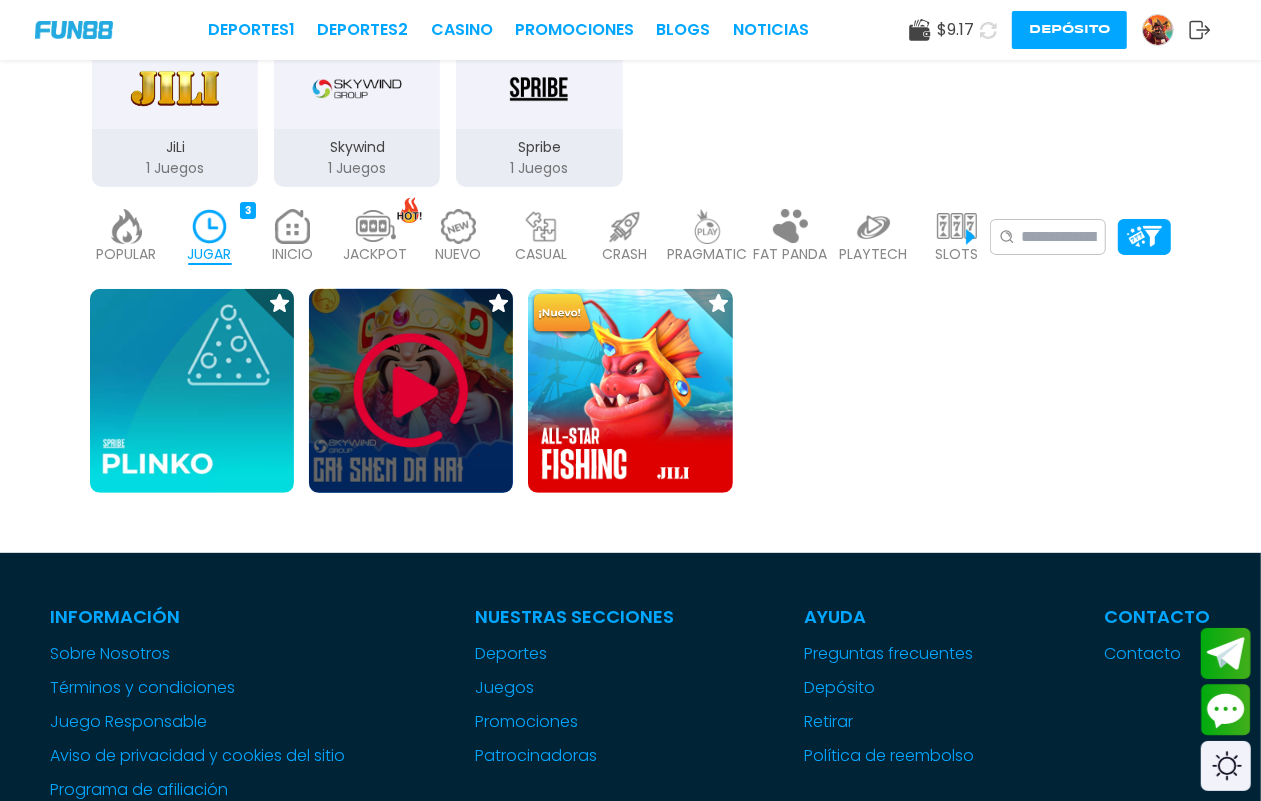 click at bounding box center [411, 391] 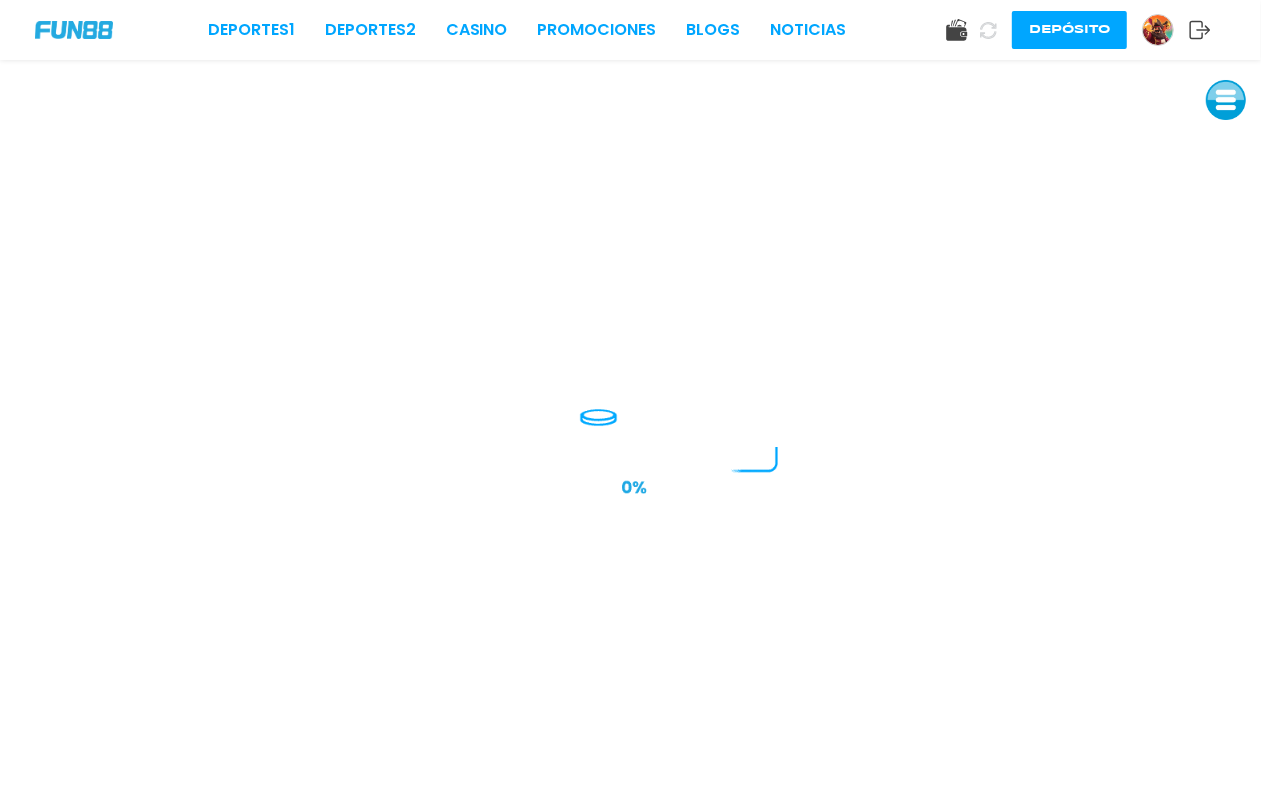 scroll, scrollTop: 0, scrollLeft: 0, axis: both 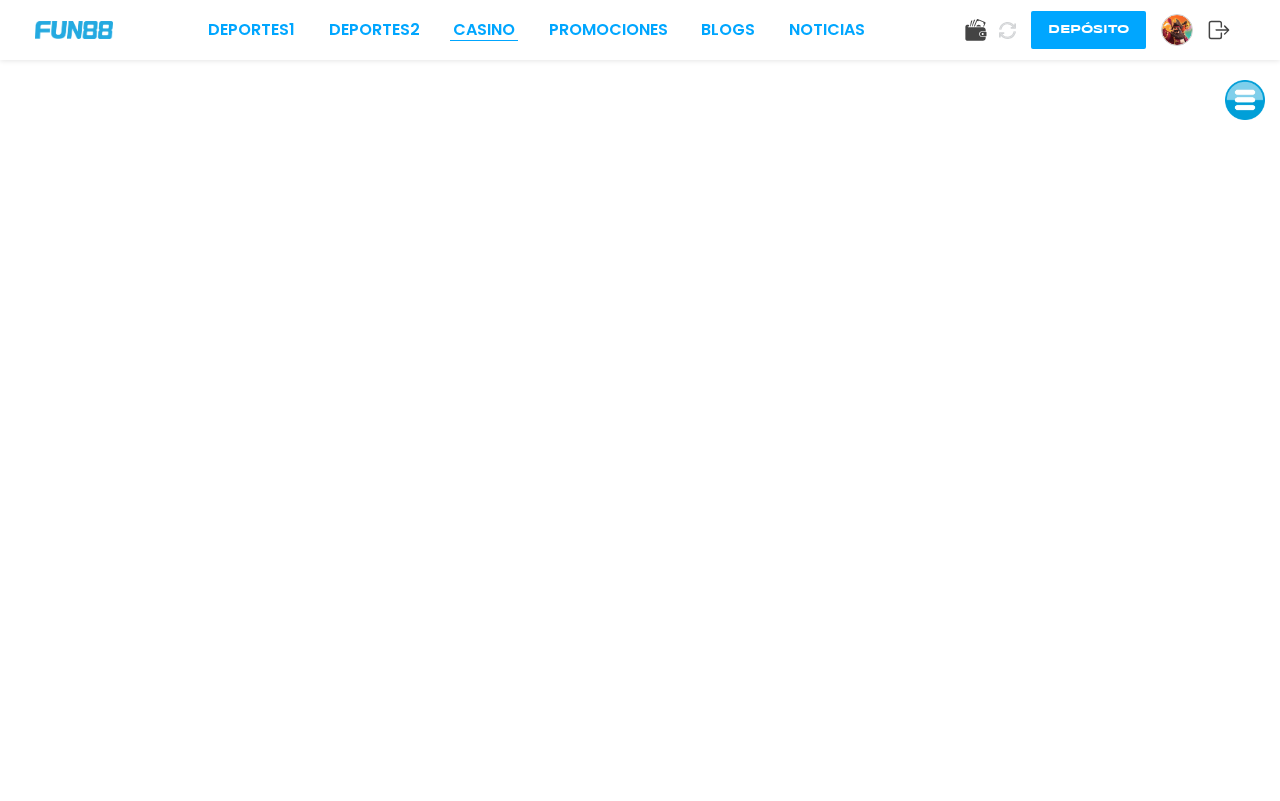 click on "CASINO" at bounding box center [484, 30] 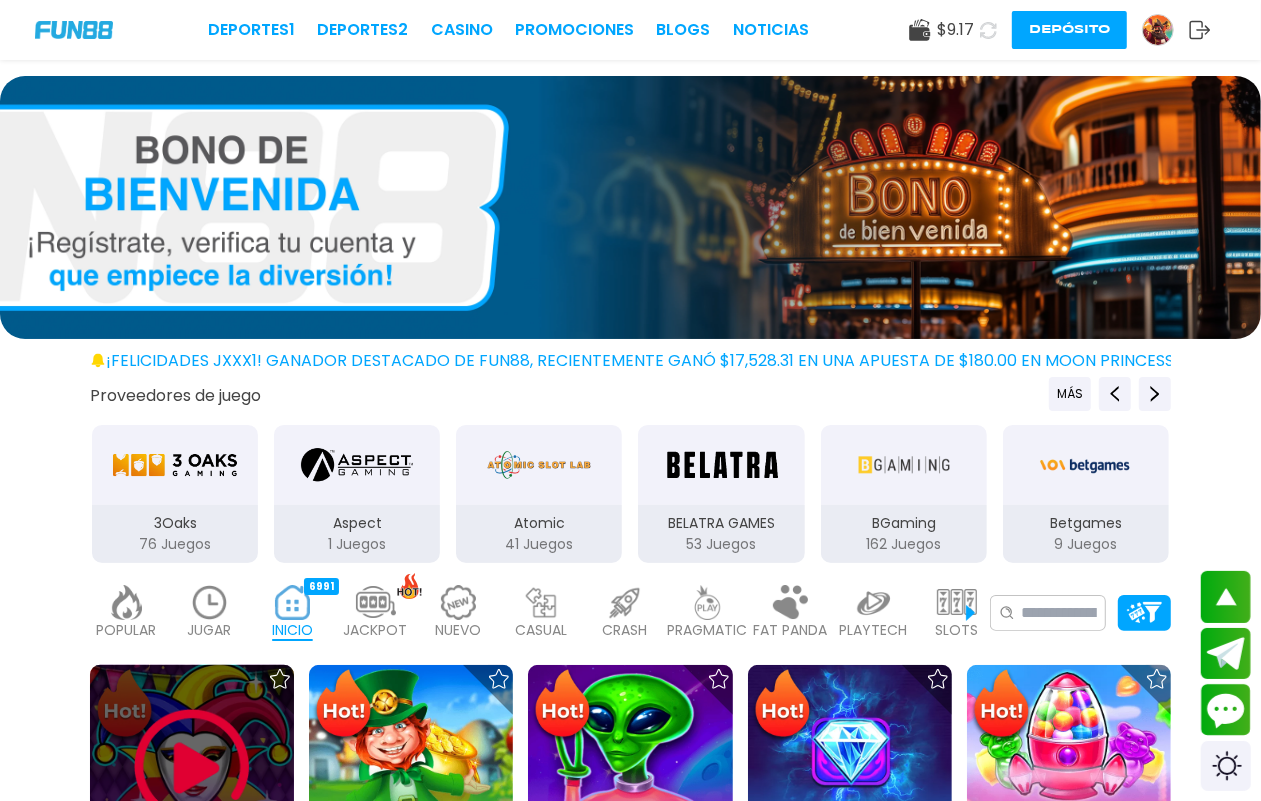 scroll, scrollTop: 375, scrollLeft: 0, axis: vertical 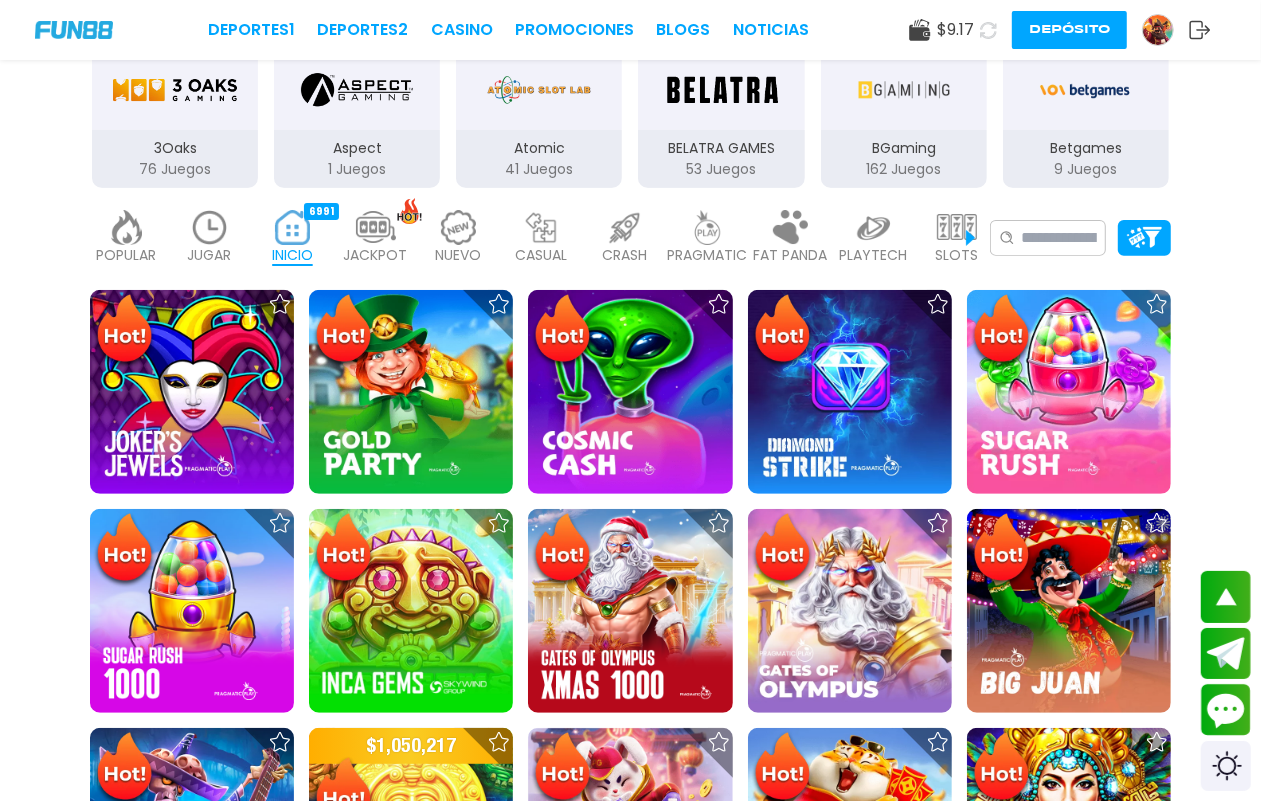 click at bounding box center (210, 227) 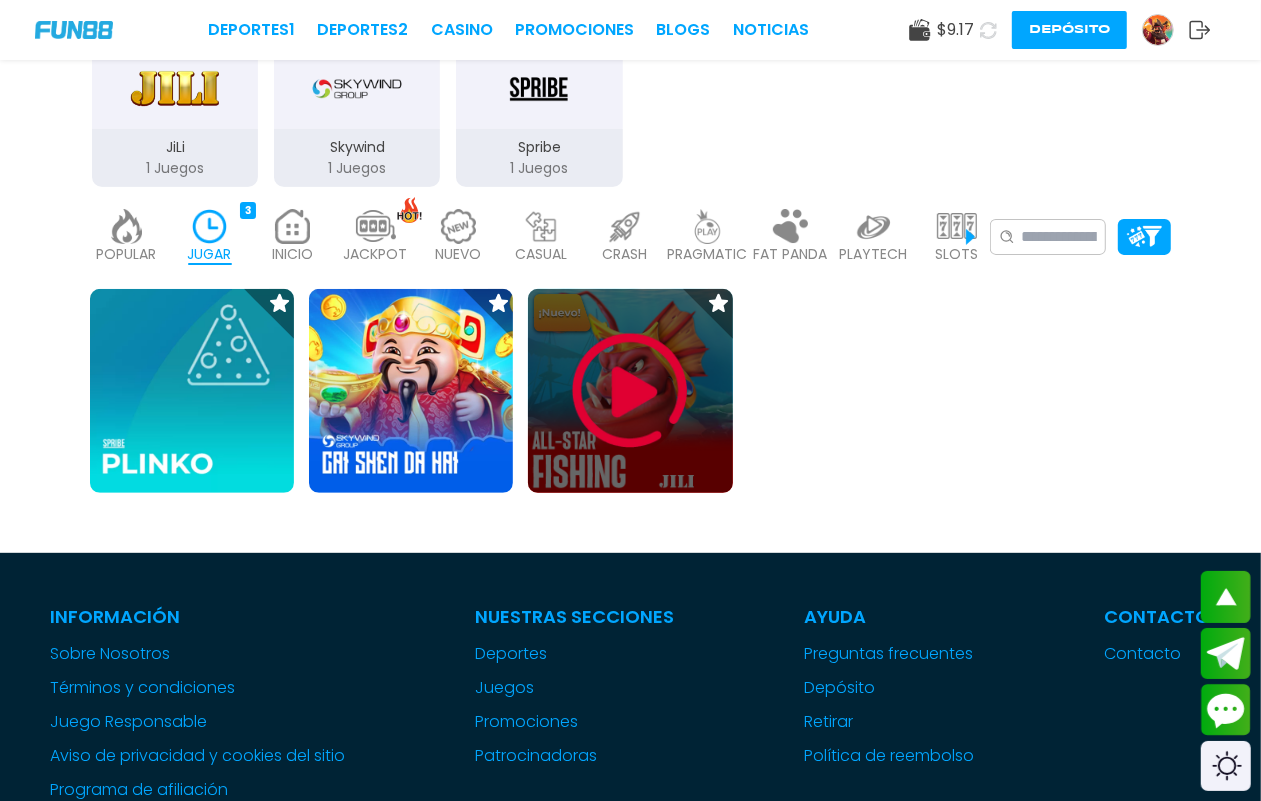 click at bounding box center [630, 391] 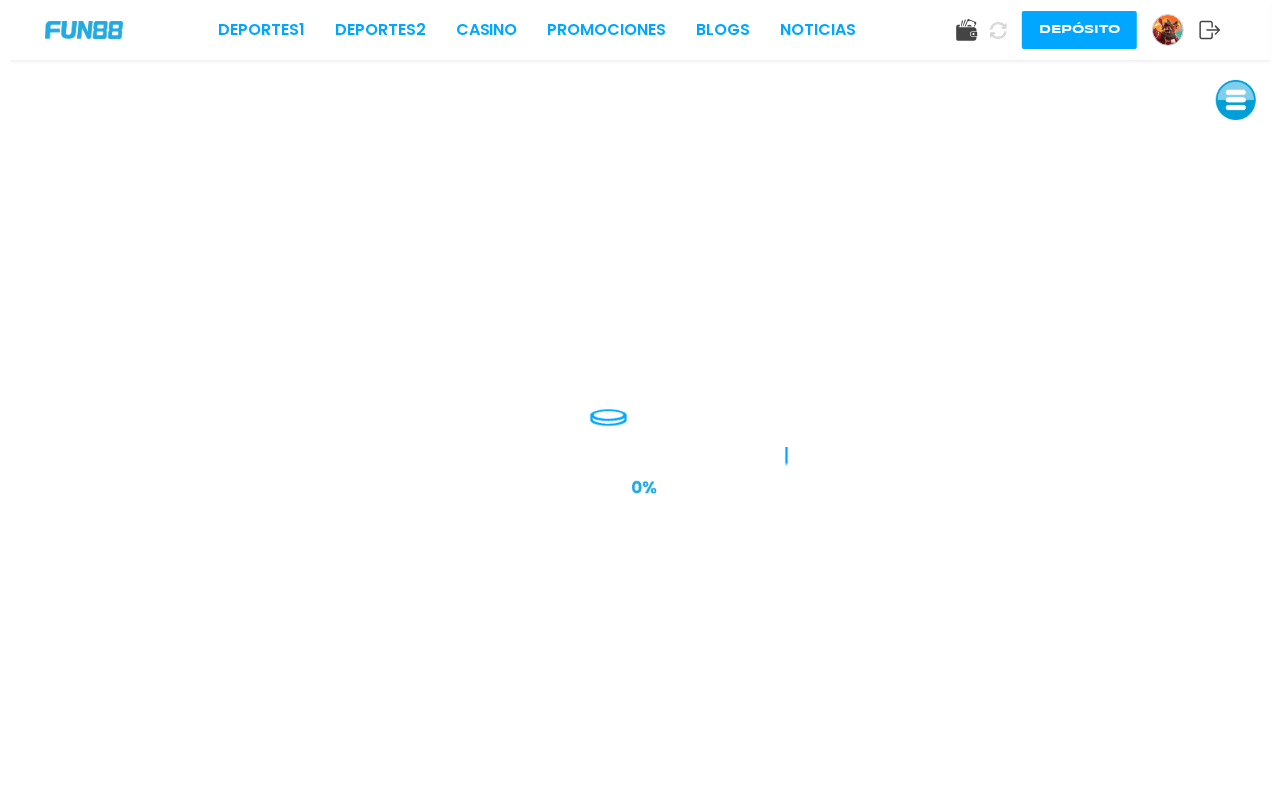 scroll, scrollTop: 0, scrollLeft: 0, axis: both 